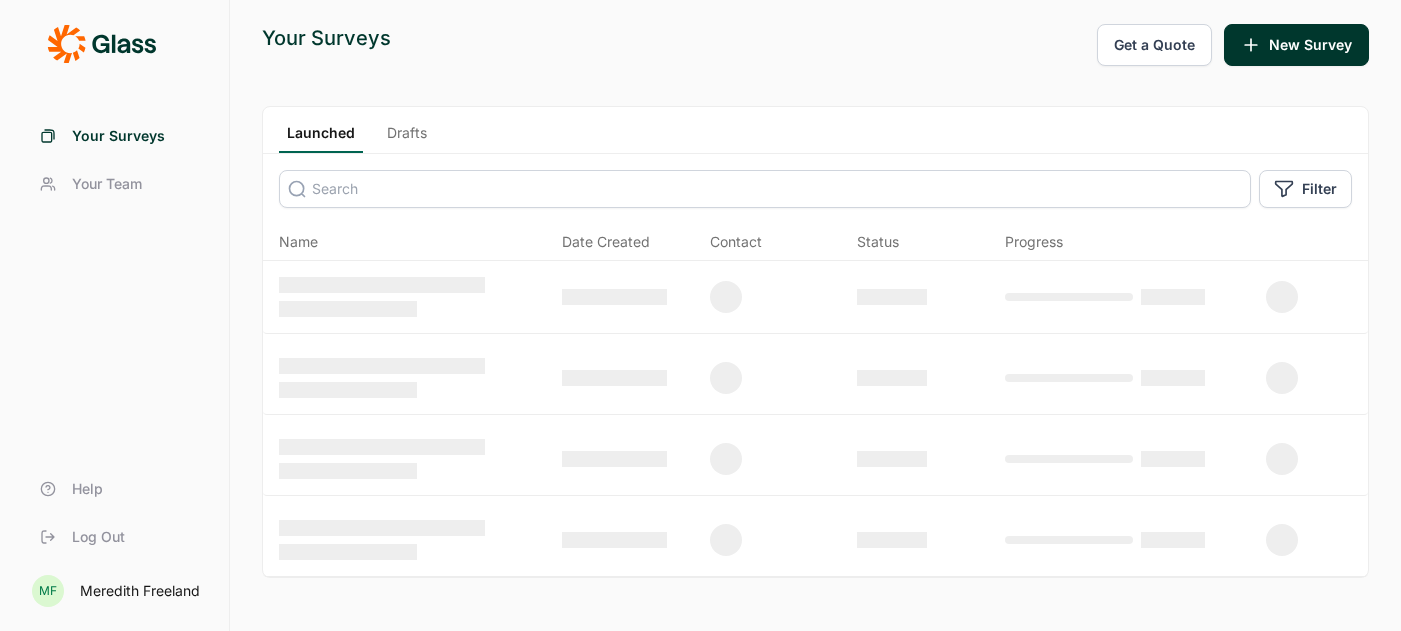 scroll, scrollTop: 0, scrollLeft: 0, axis: both 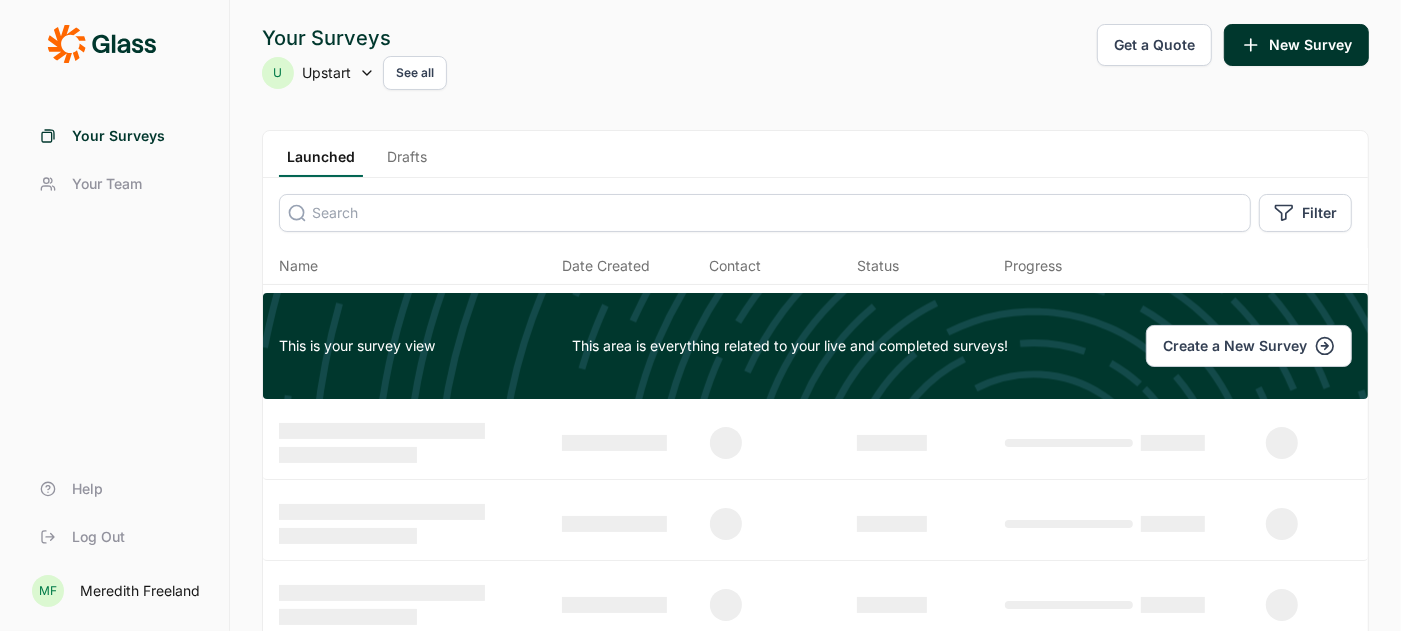 click on "Drafts" at bounding box center [407, 162] 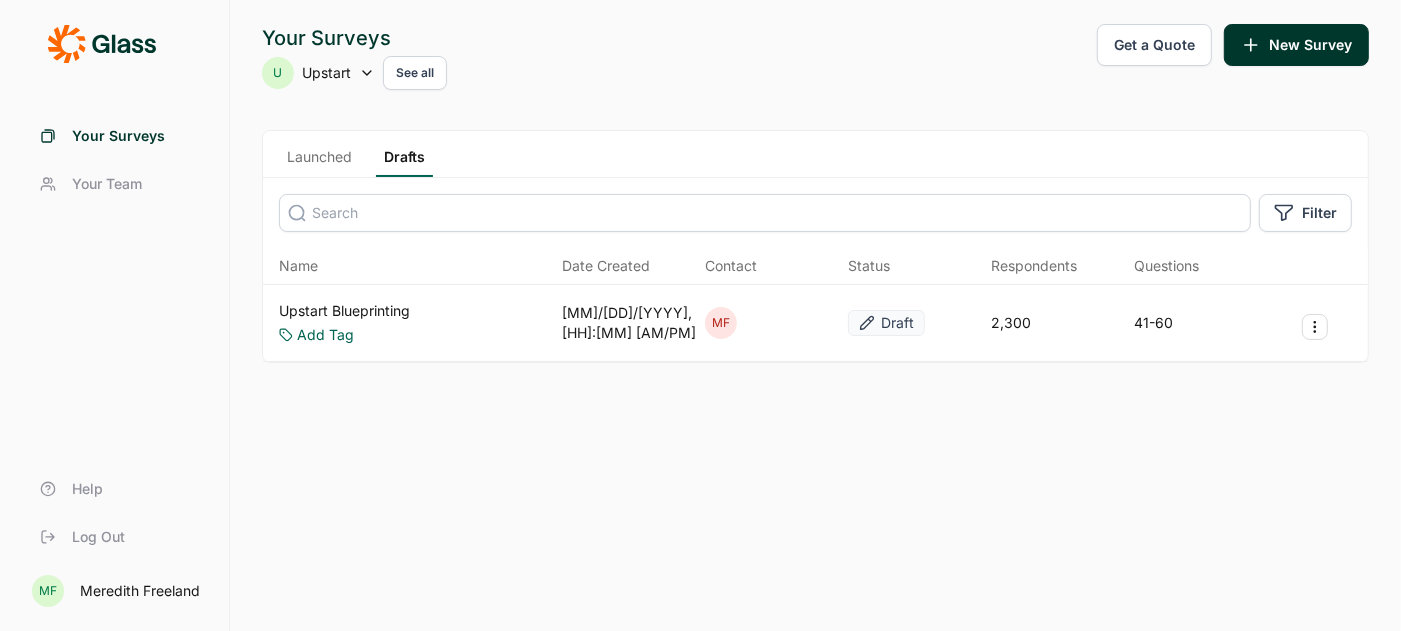 click 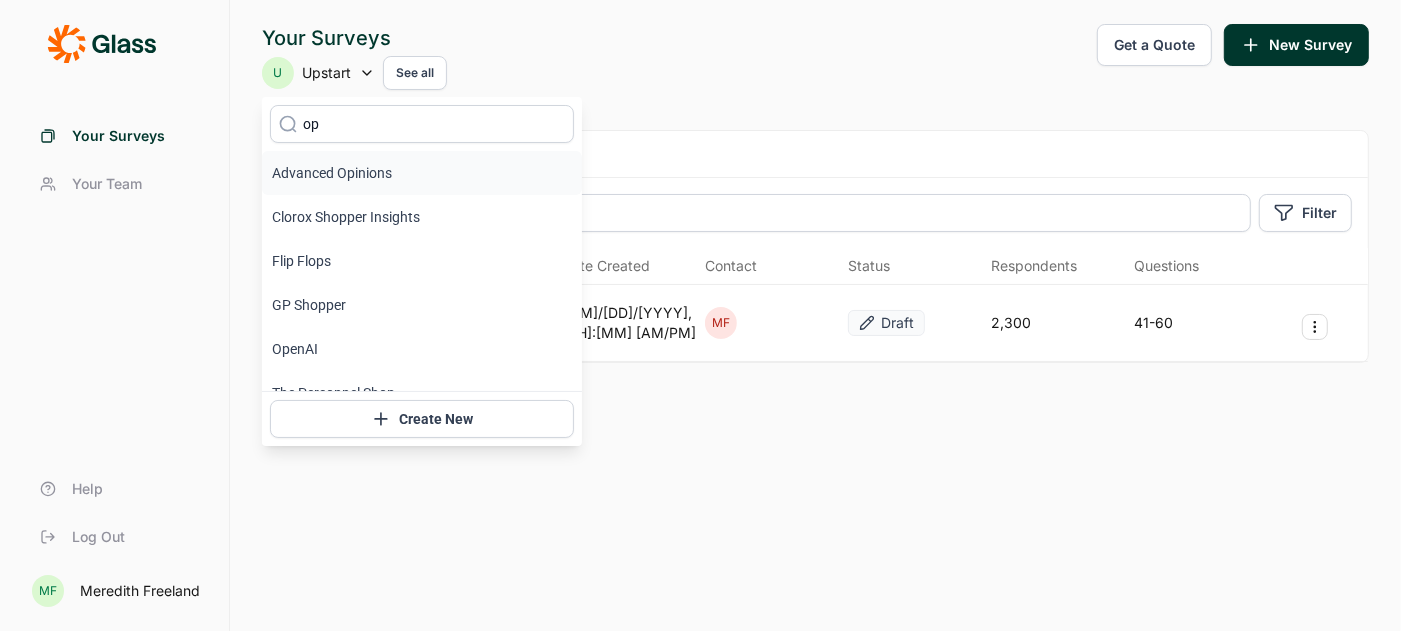 type on "o" 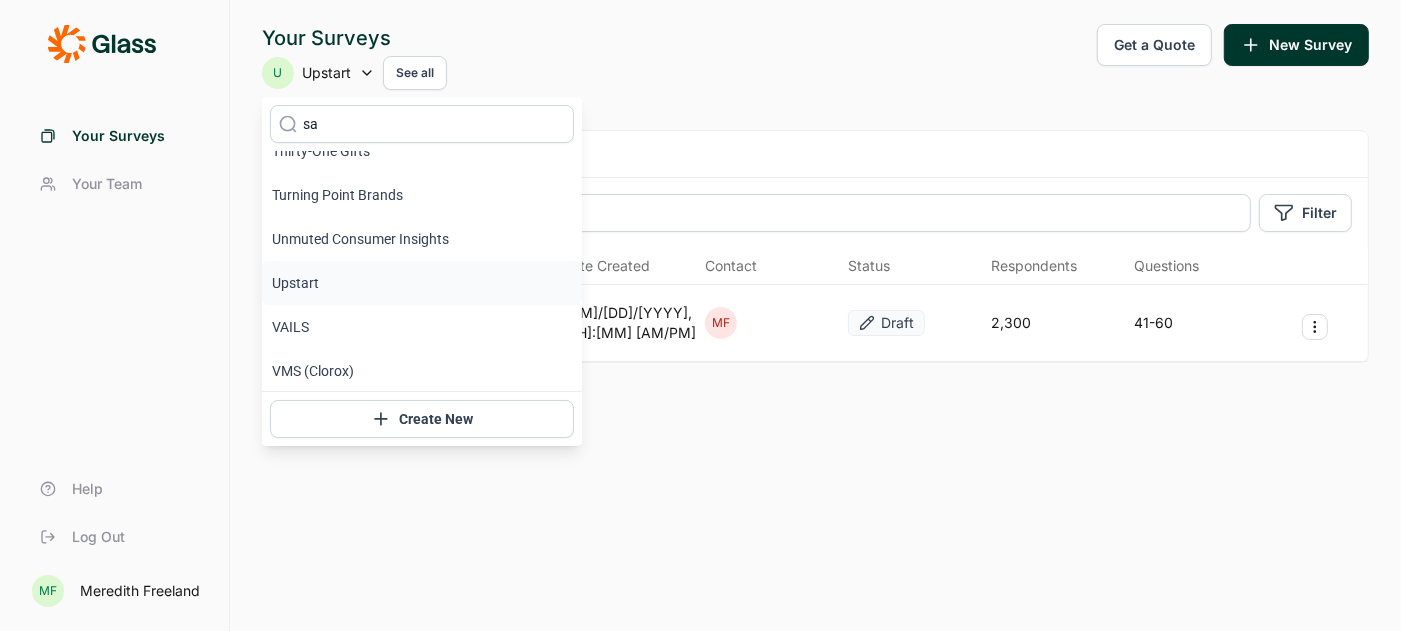 scroll, scrollTop: 0, scrollLeft: 0, axis: both 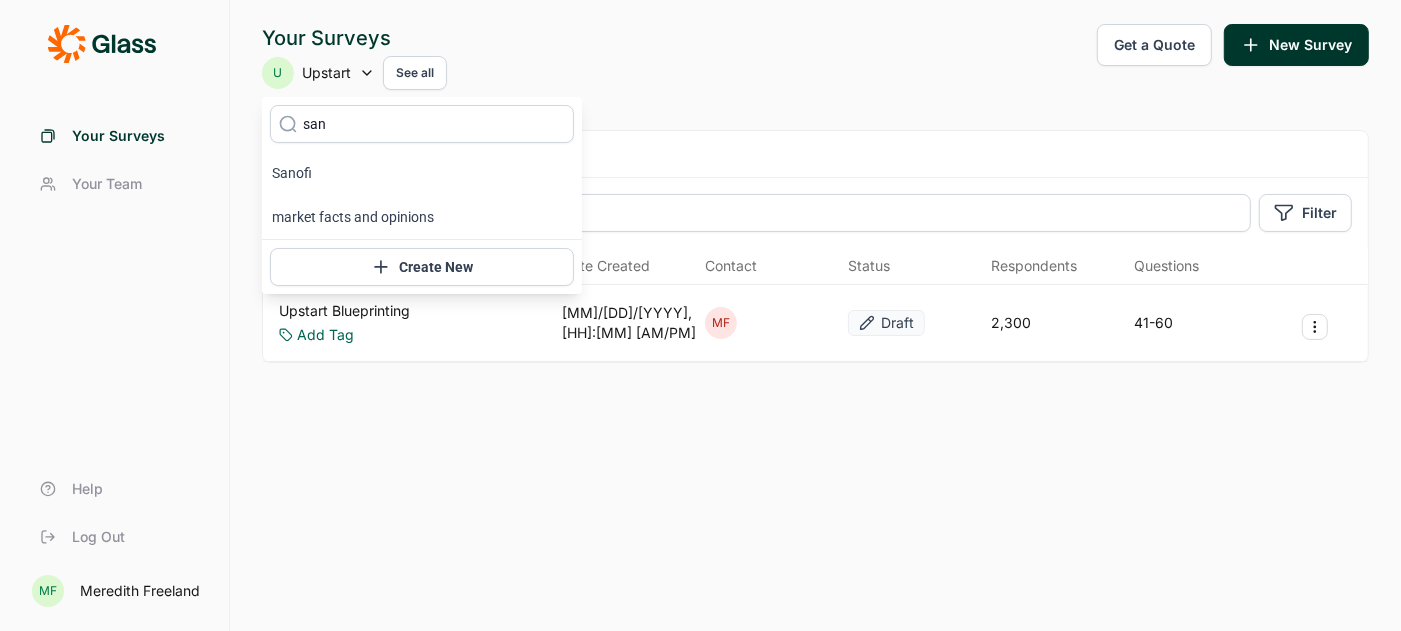 type on "san" 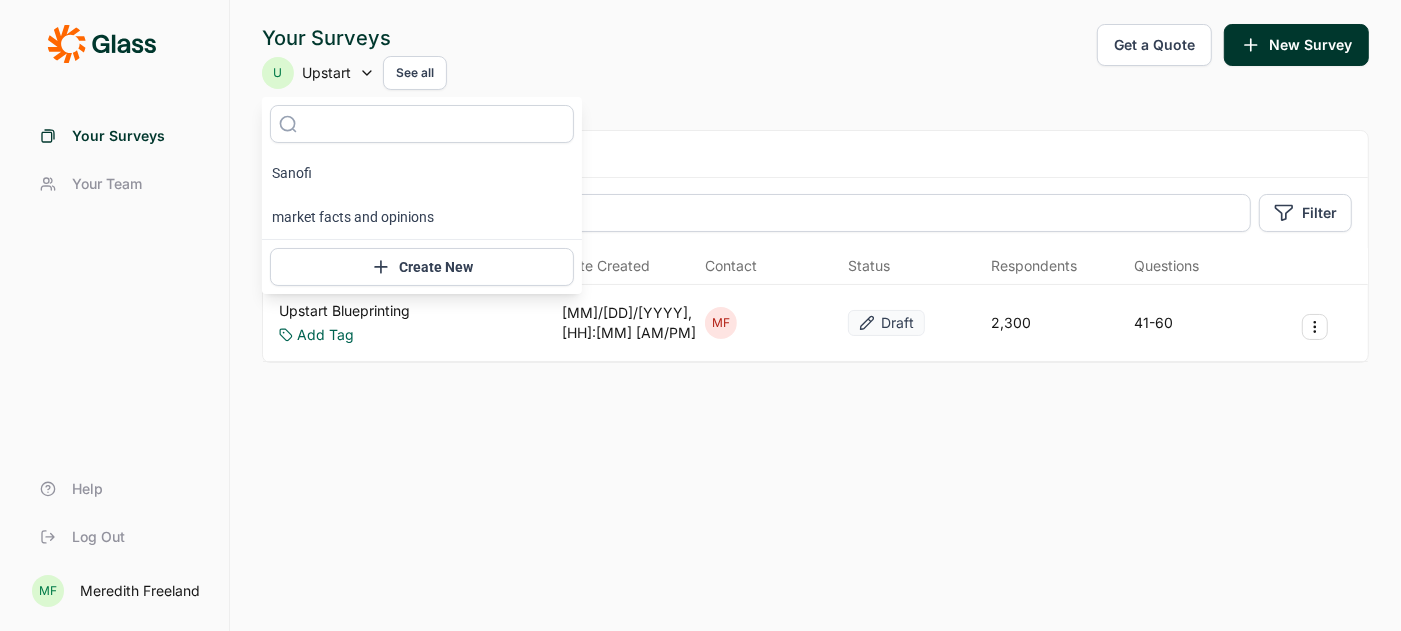 click 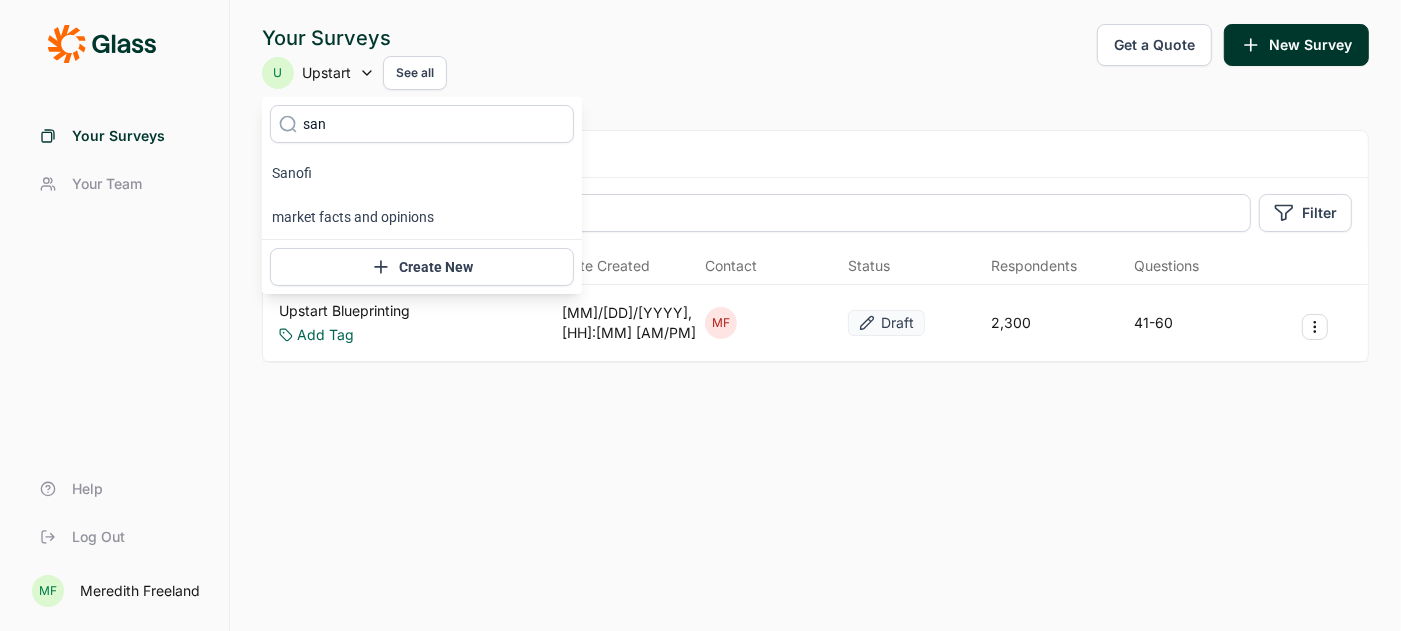 click on "san" at bounding box center (422, 124) 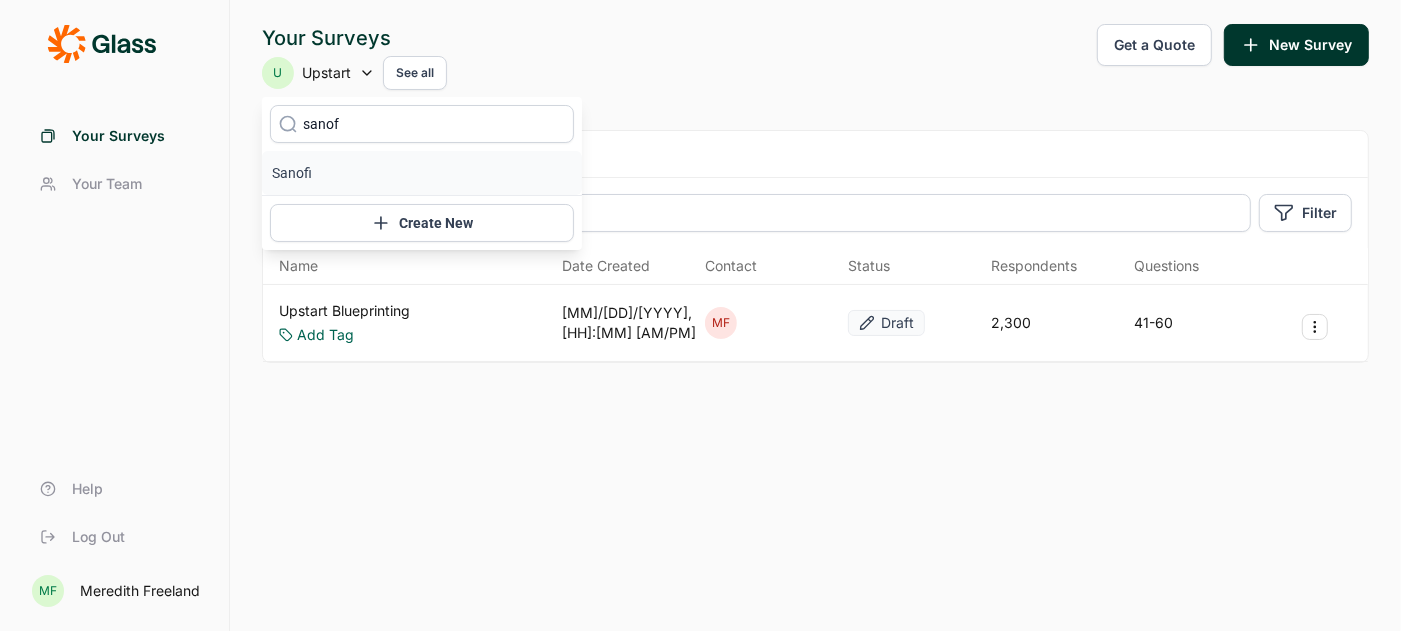 type on "sanofi" 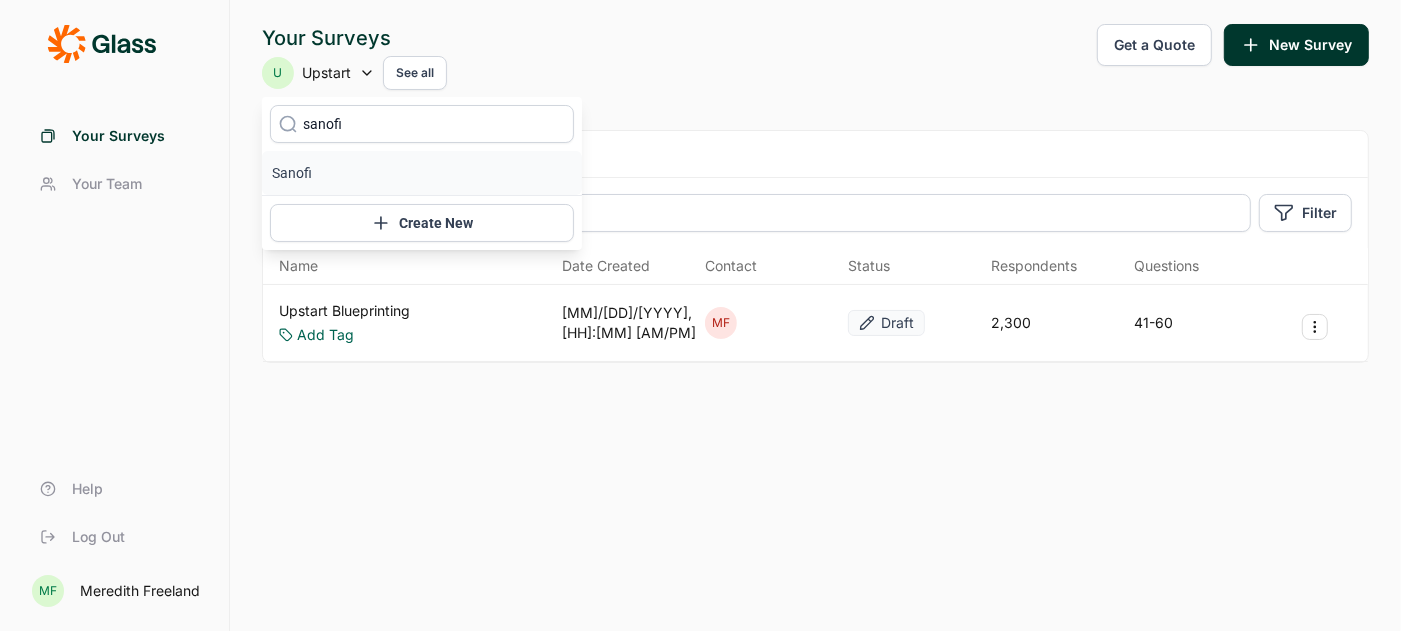 type 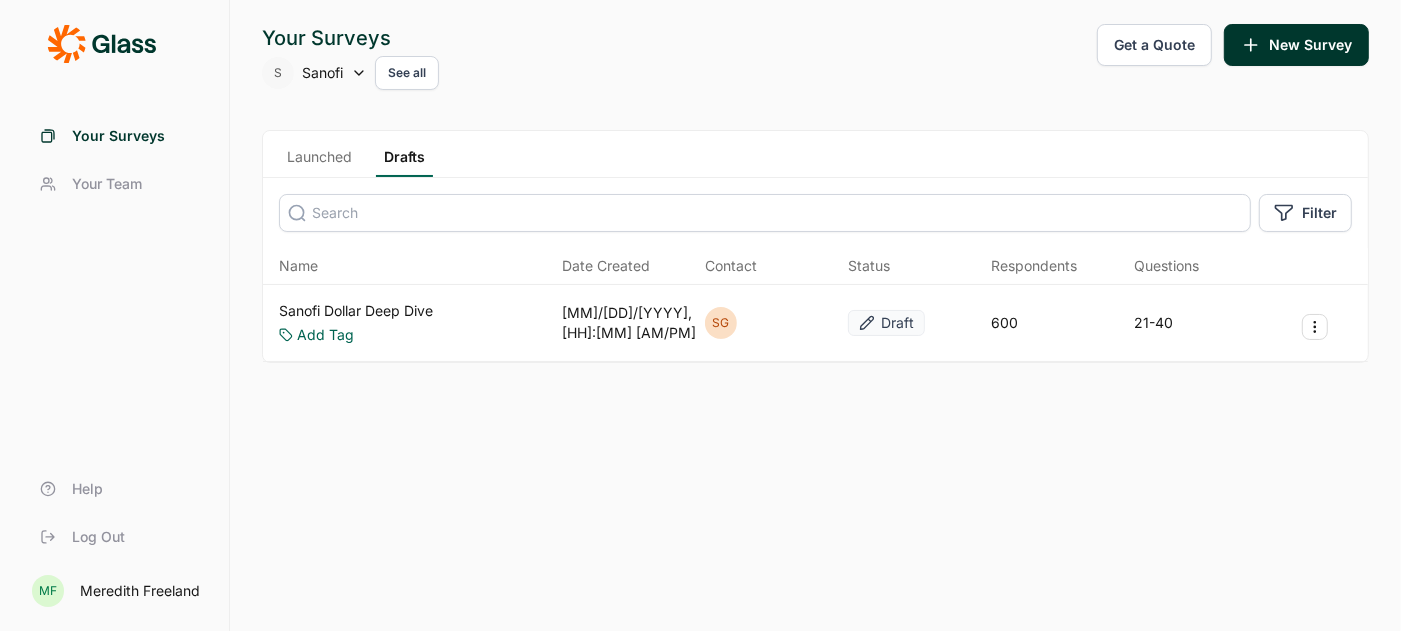 click on "Your Surveys S [COMPANY] See all Get a Quote New Survey Launched Drafts Filter Name Date Created Contact Status Respondents Questions [COMPANY] Dollar Deep Dive Add Tag [MM]/[DD]/[YYYY], [HH]:[MM] [AM/PM] SG Draft 600 21-40" at bounding box center [815, 315] 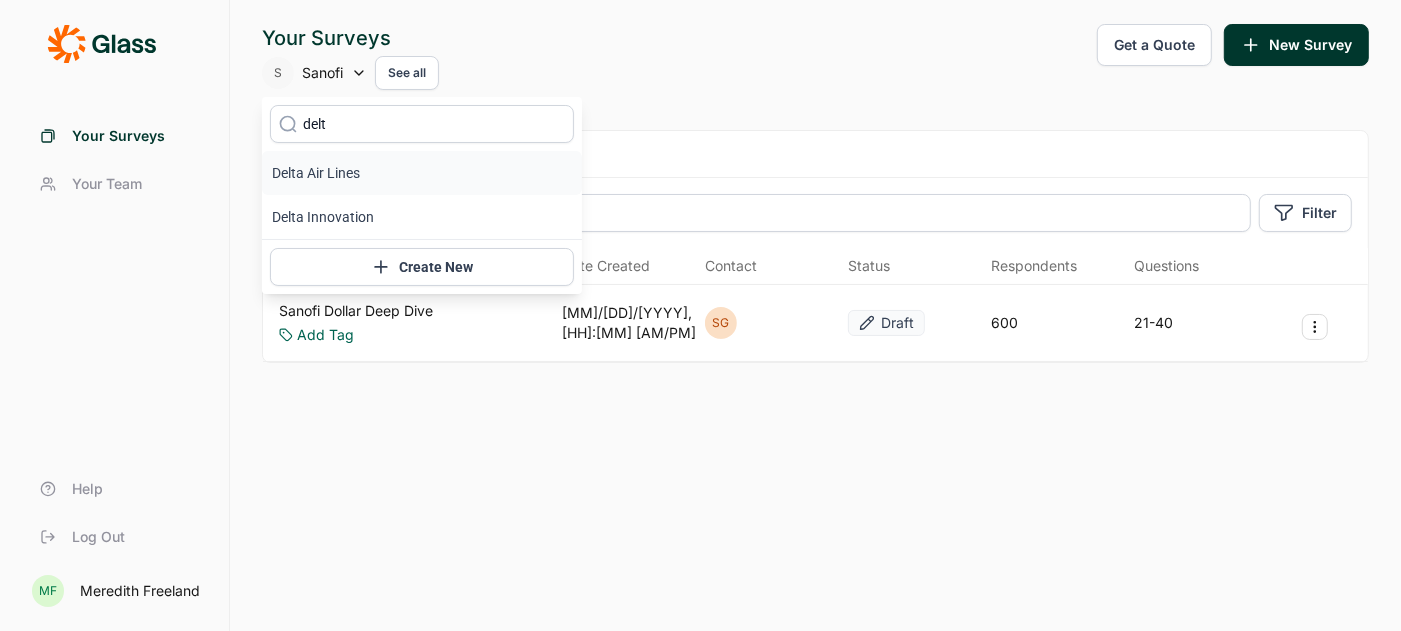 type on "delta" 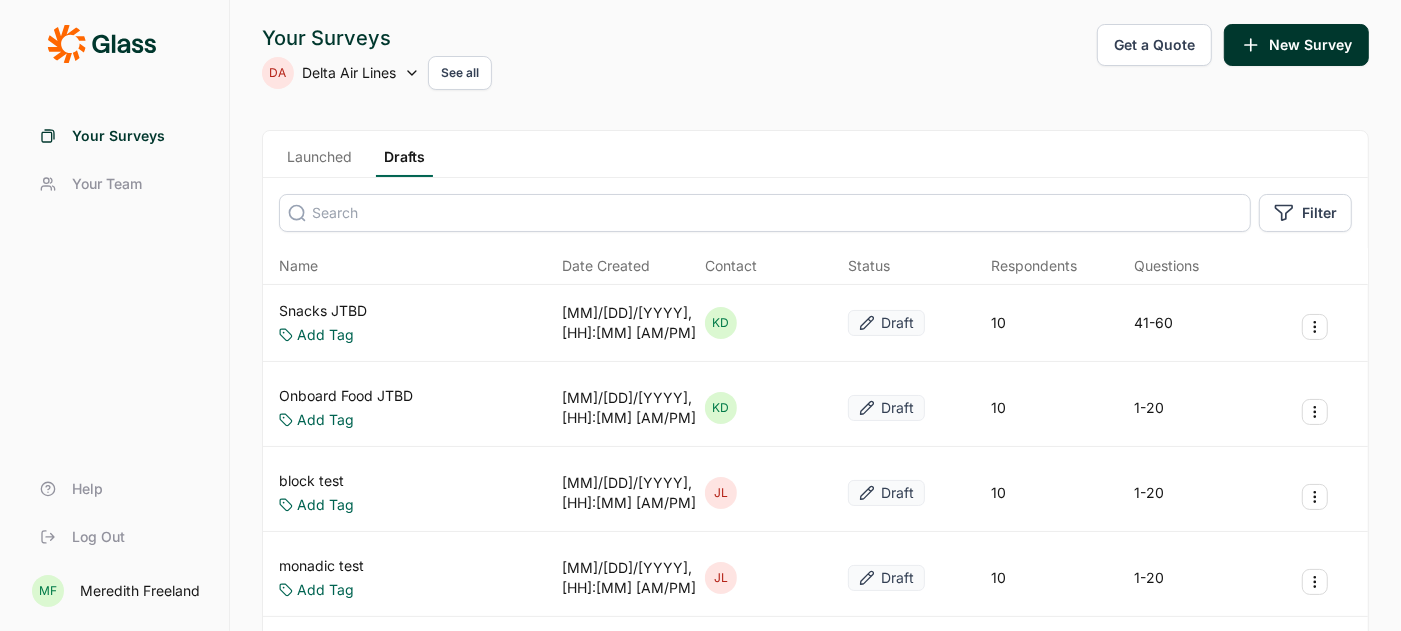 click on "Snacks JTBD" at bounding box center [323, 311] 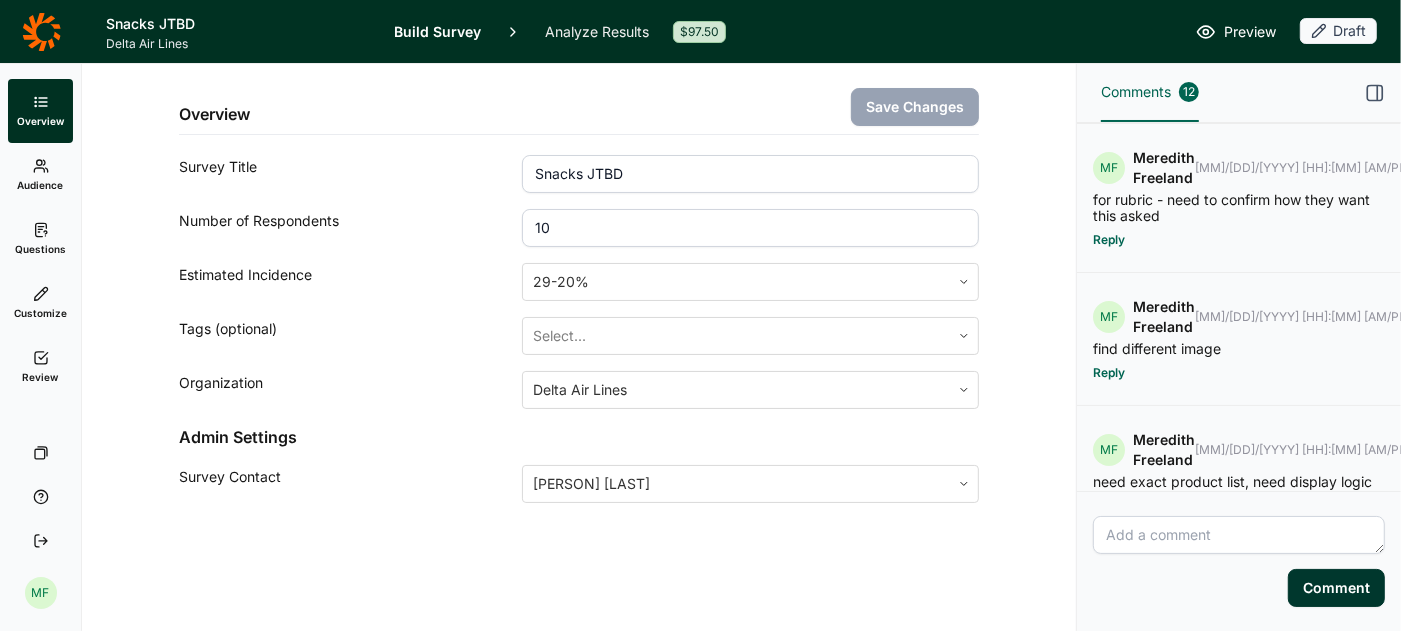 click 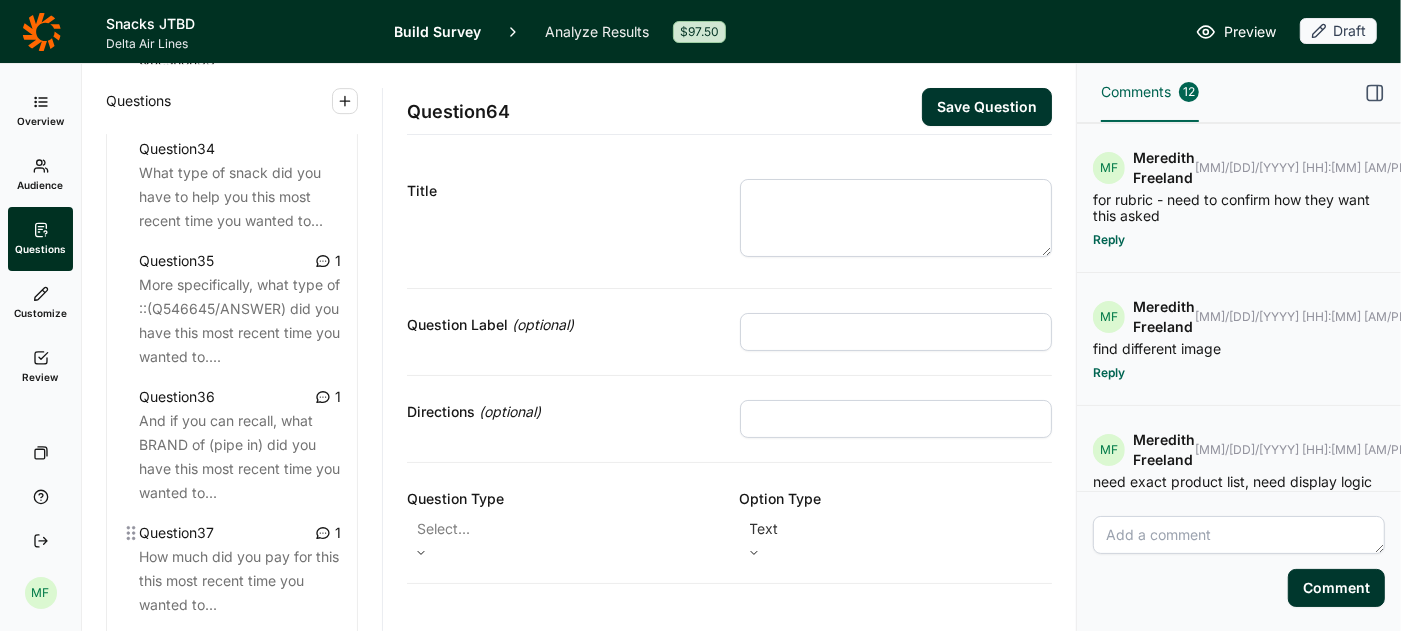 scroll, scrollTop: 4782, scrollLeft: 0, axis: vertical 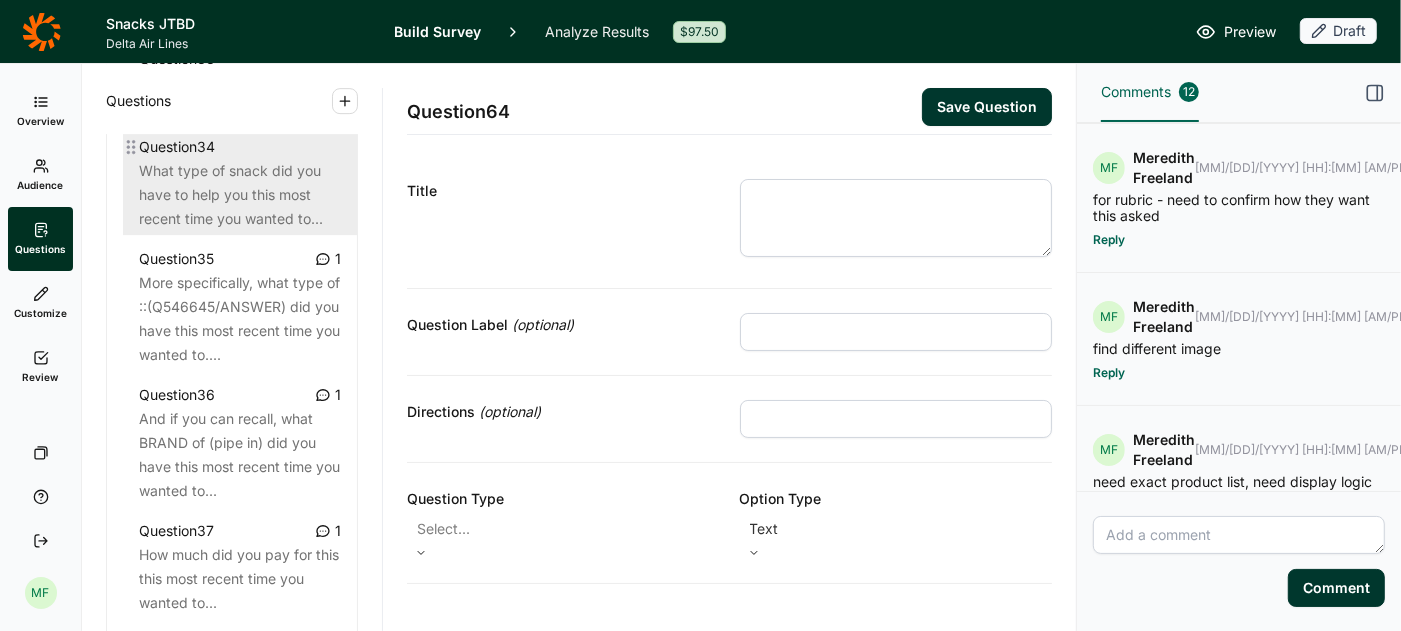 click on "What type of snack did you have to help you this most recent time you wanted to..." at bounding box center (240, 195) 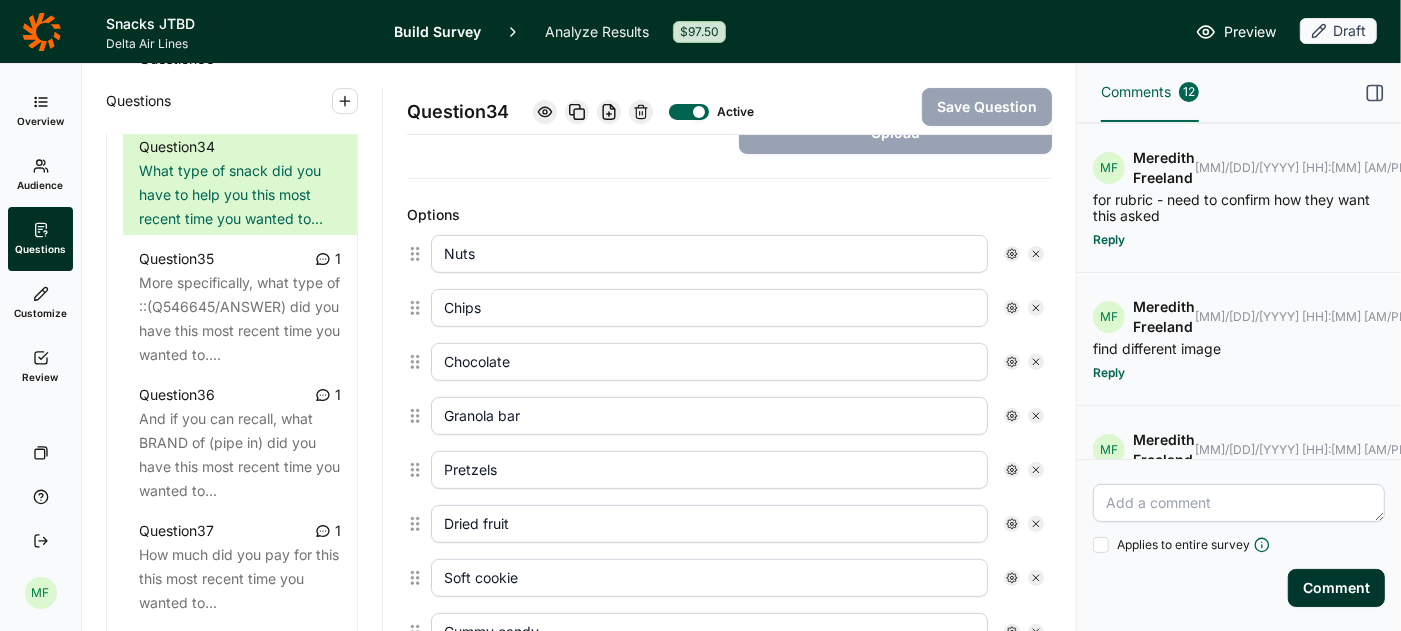 scroll, scrollTop: 498, scrollLeft: 0, axis: vertical 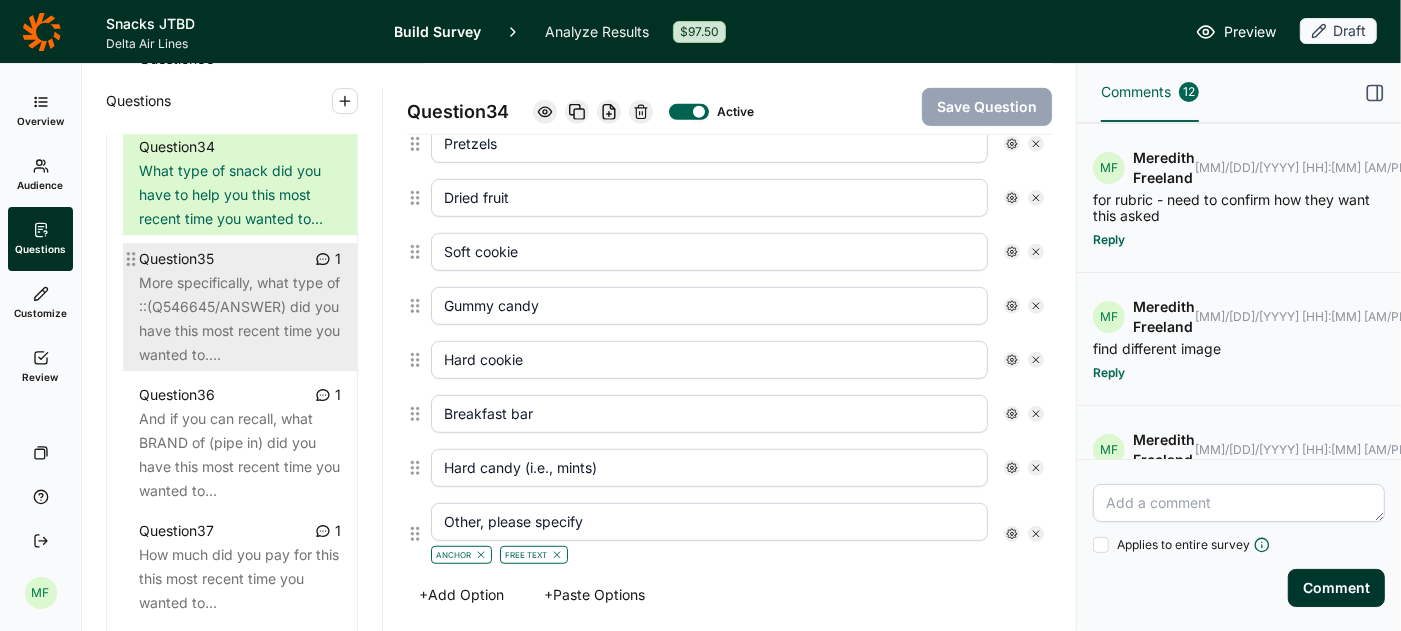 click on "More specifically, what type of ::(Q546645/ANSWER) did you have this most recent time you wanted to...." at bounding box center (240, 319) 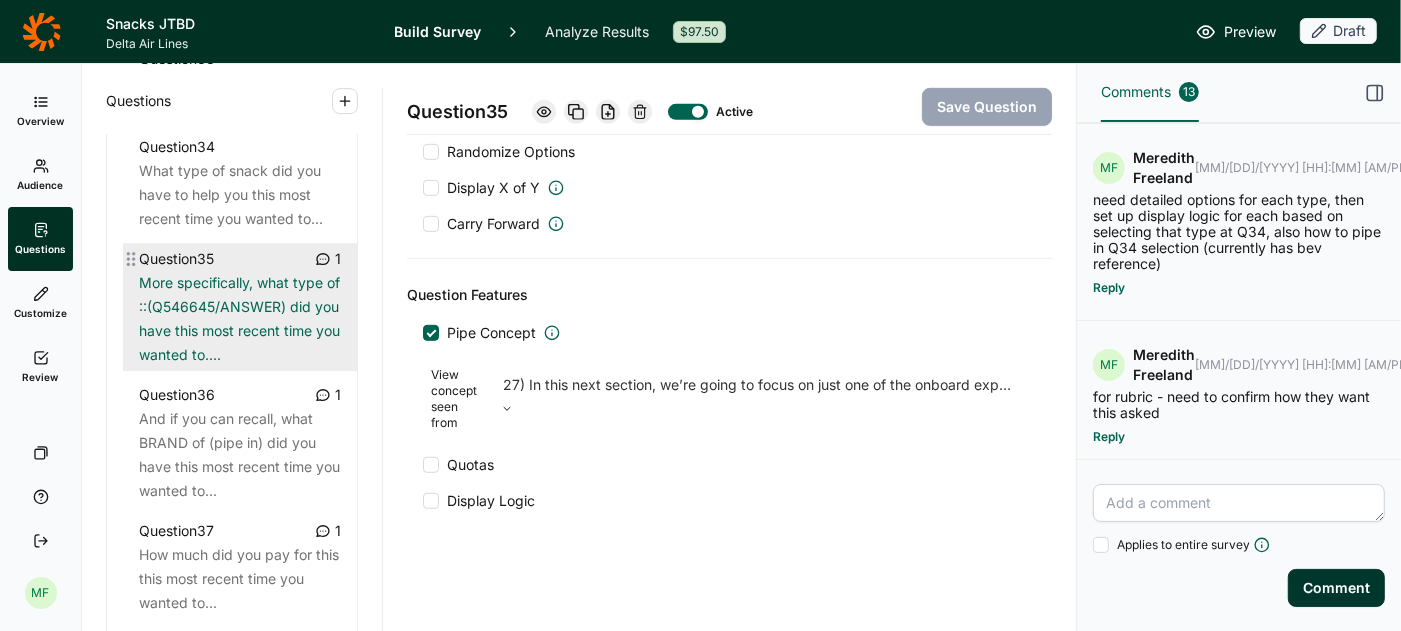scroll, scrollTop: 778, scrollLeft: 0, axis: vertical 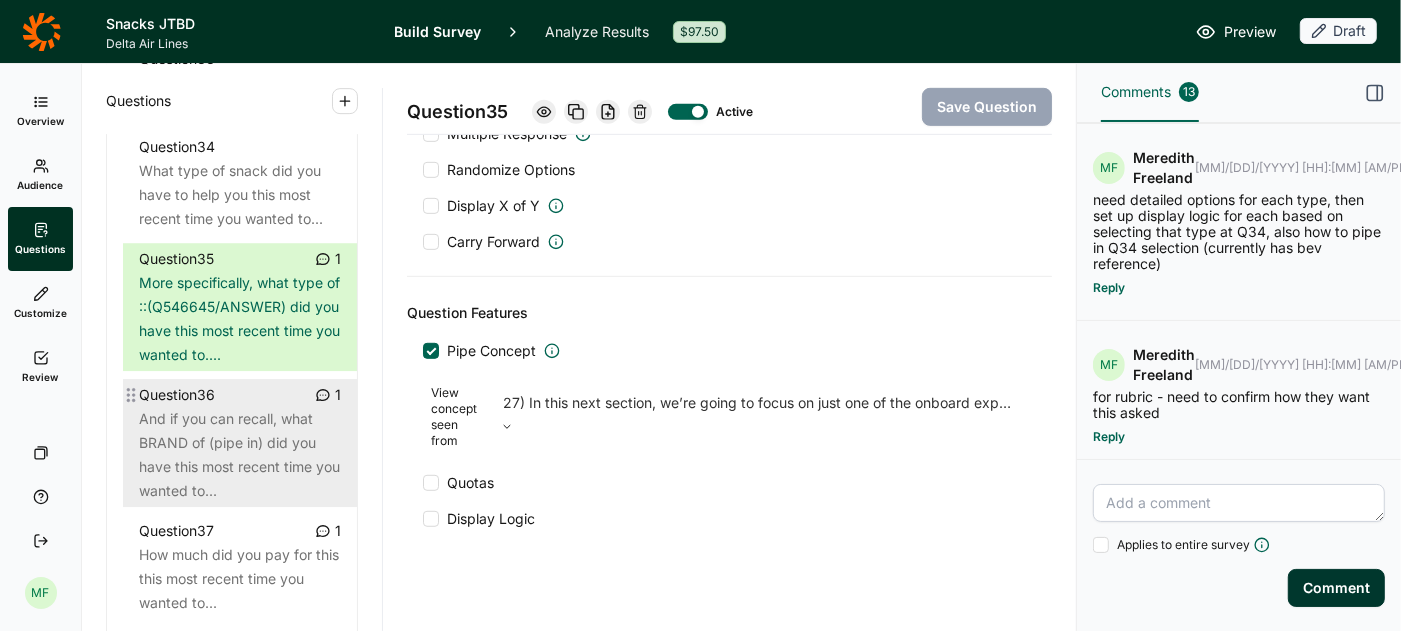 click on "And if you can recall, what BRAND of (pipe in) did you have this most recent time you wanted to..." at bounding box center (240, 455) 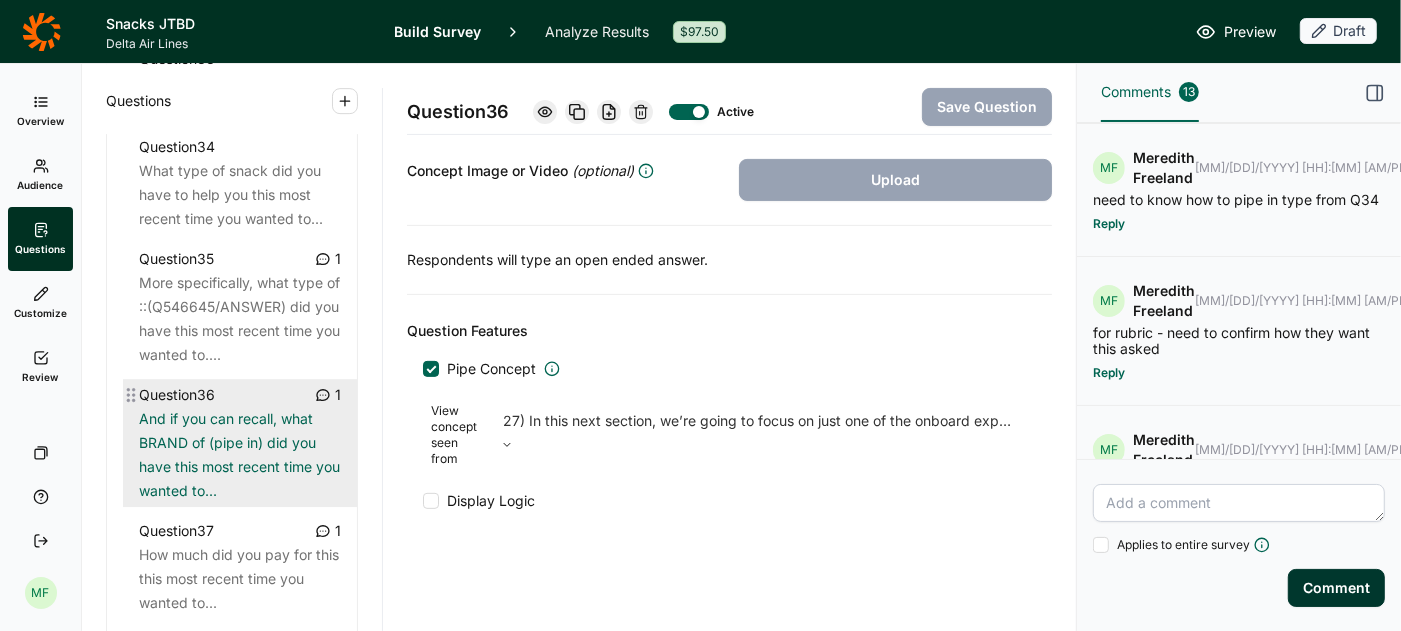 scroll, scrollTop: 431, scrollLeft: 0, axis: vertical 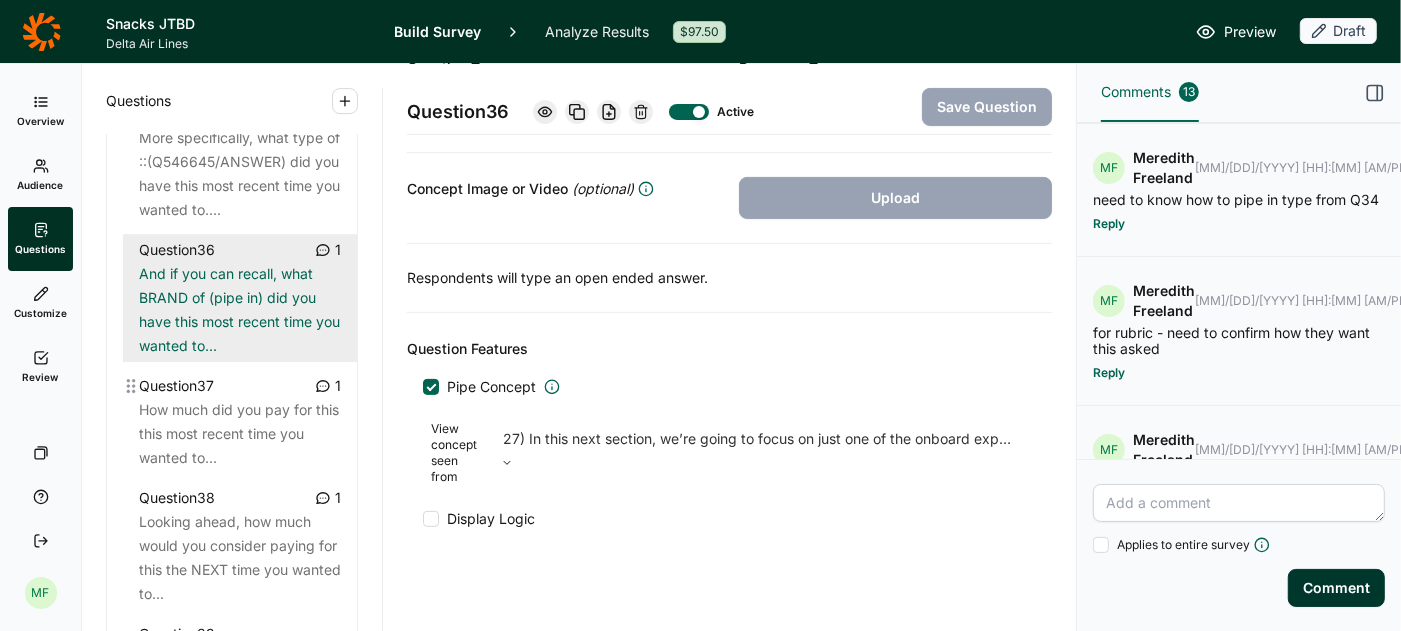 click on "How much did you pay for this this most recent time you wanted to..." at bounding box center [240, 434] 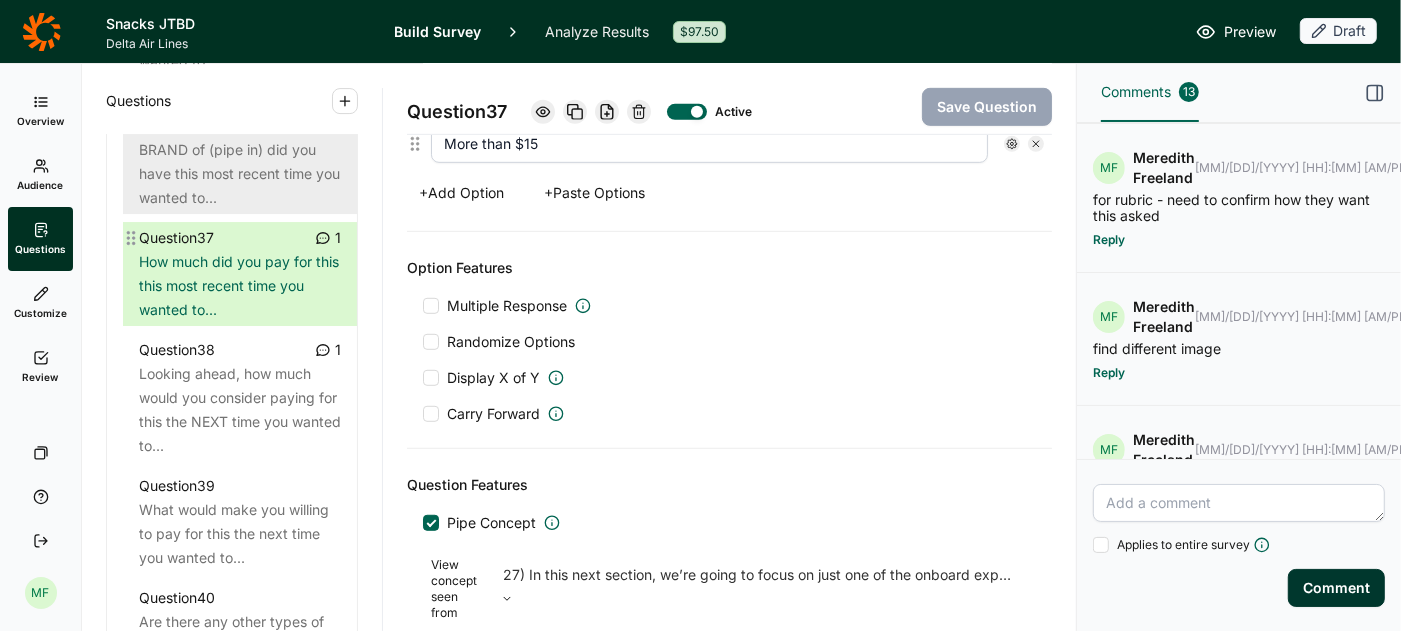 scroll, scrollTop: 5076, scrollLeft: 0, axis: vertical 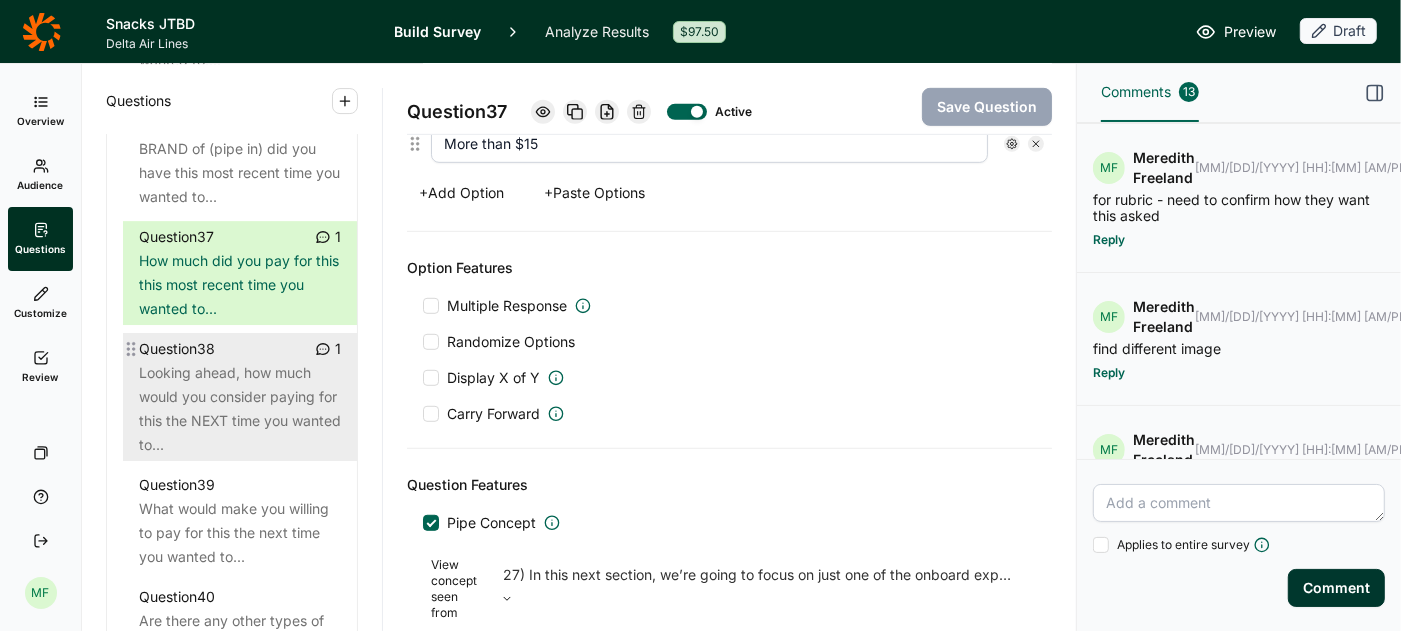 click on "Looking ahead, how much would you consider paying for this the NEXT time you wanted to..." at bounding box center [240, 409] 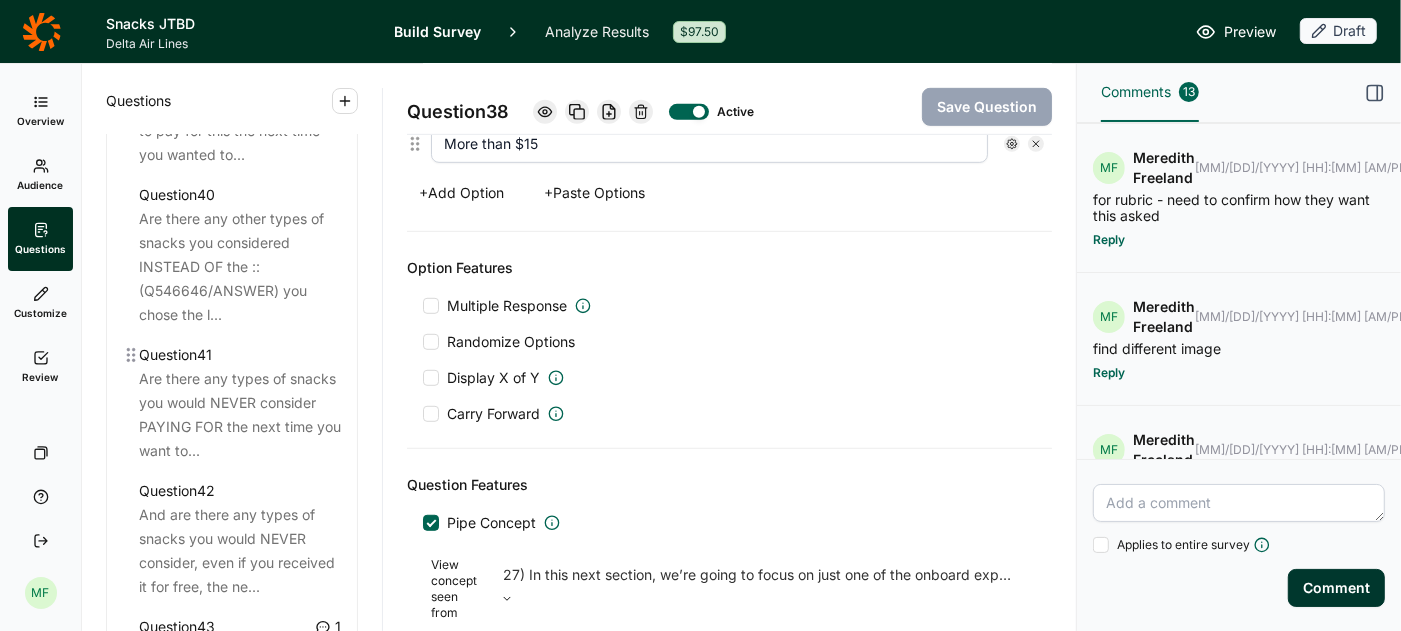 scroll, scrollTop: 5482, scrollLeft: 0, axis: vertical 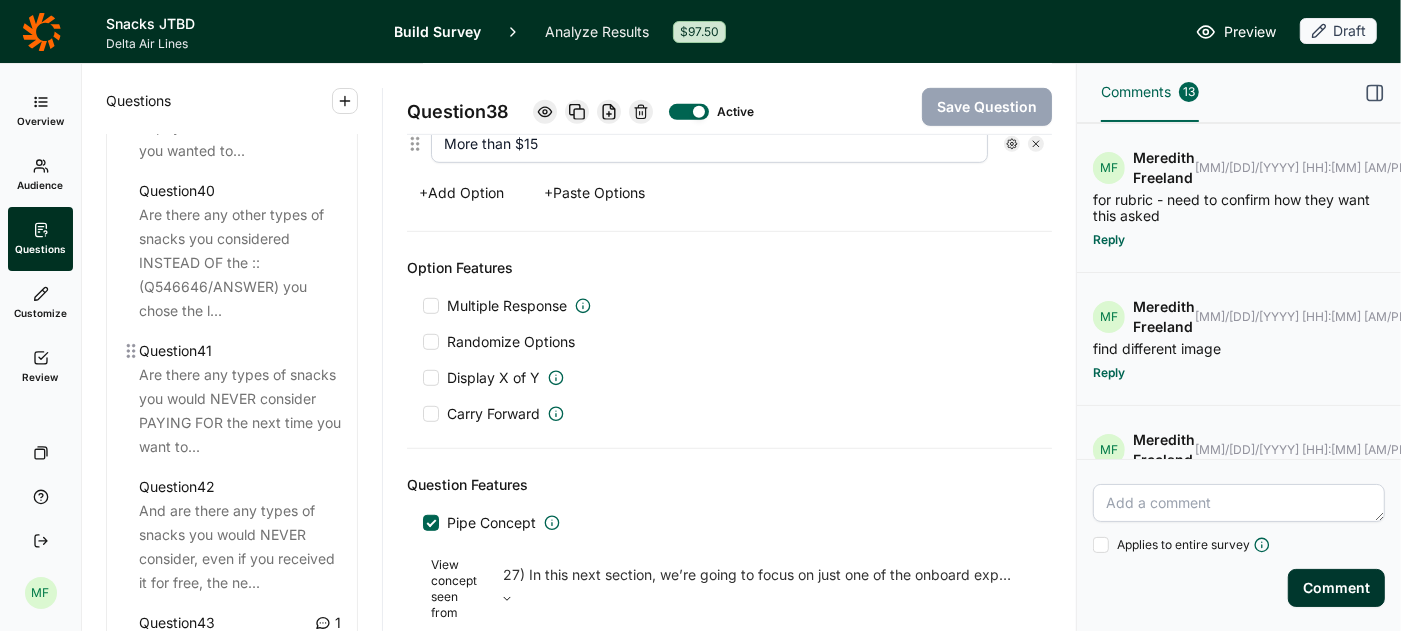 click on "Are there any types of snacks you would NEVER consider PAYING FOR the next time you want to..." at bounding box center (240, 411) 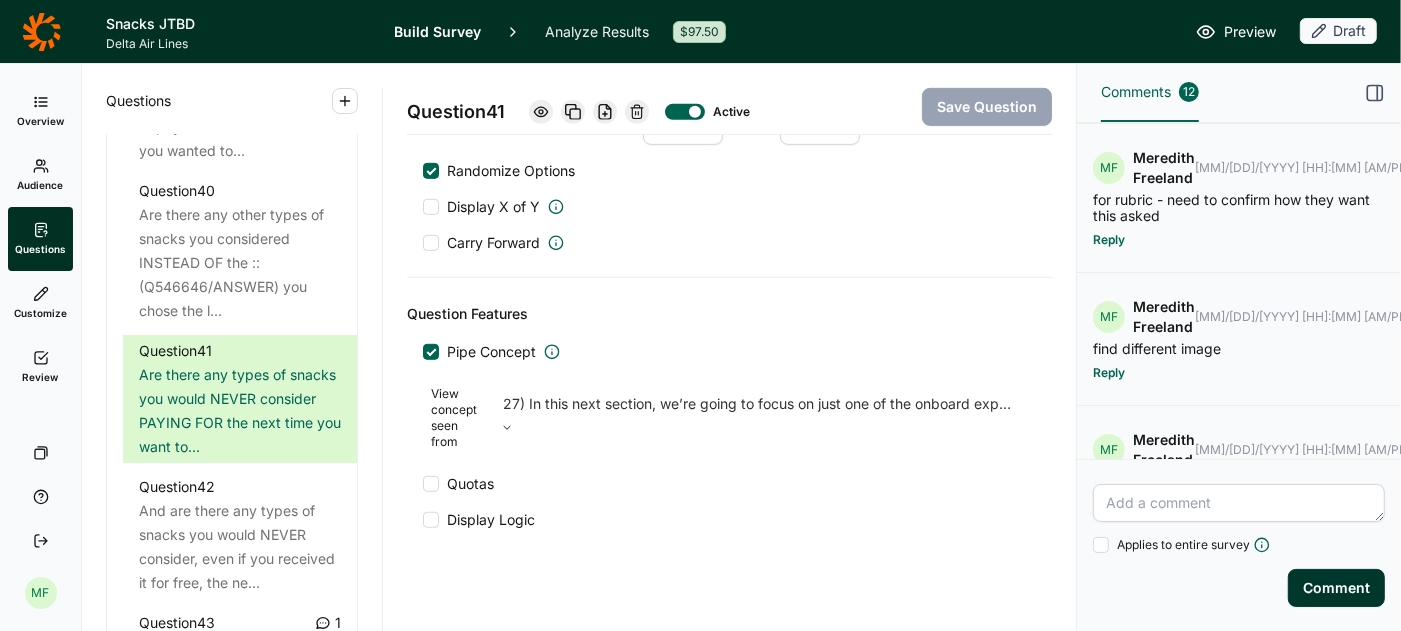scroll, scrollTop: 0, scrollLeft: 0, axis: both 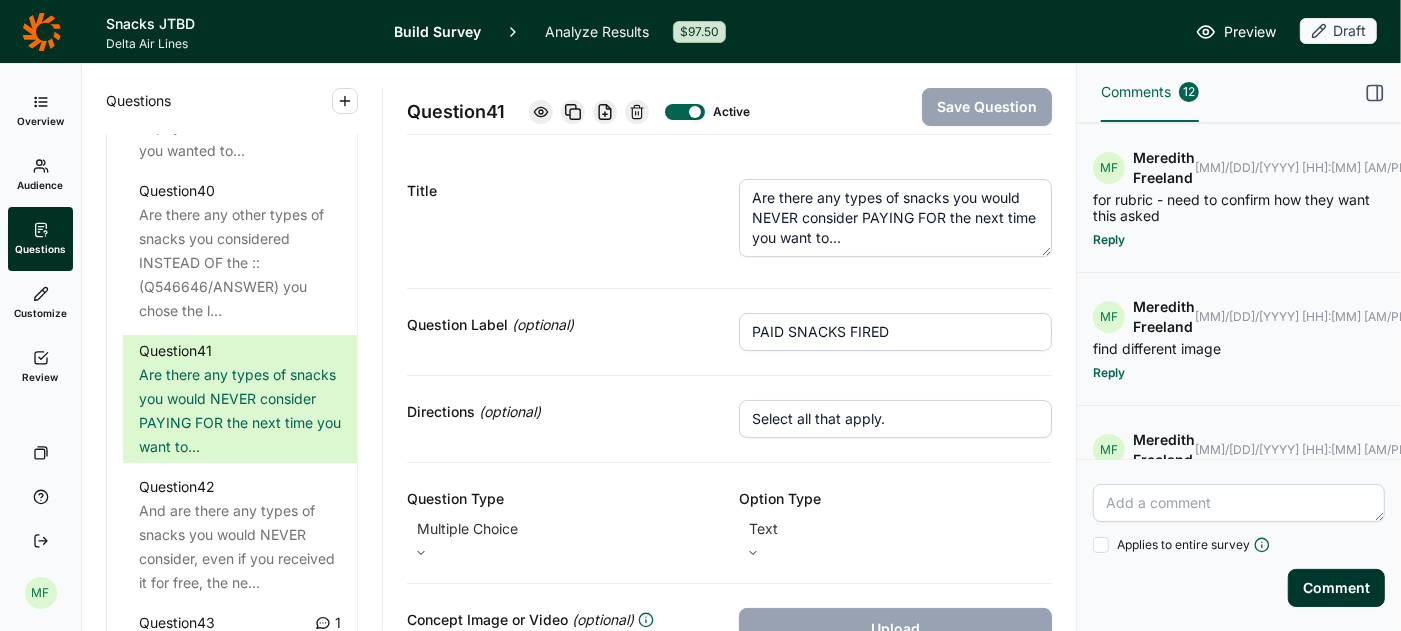 click 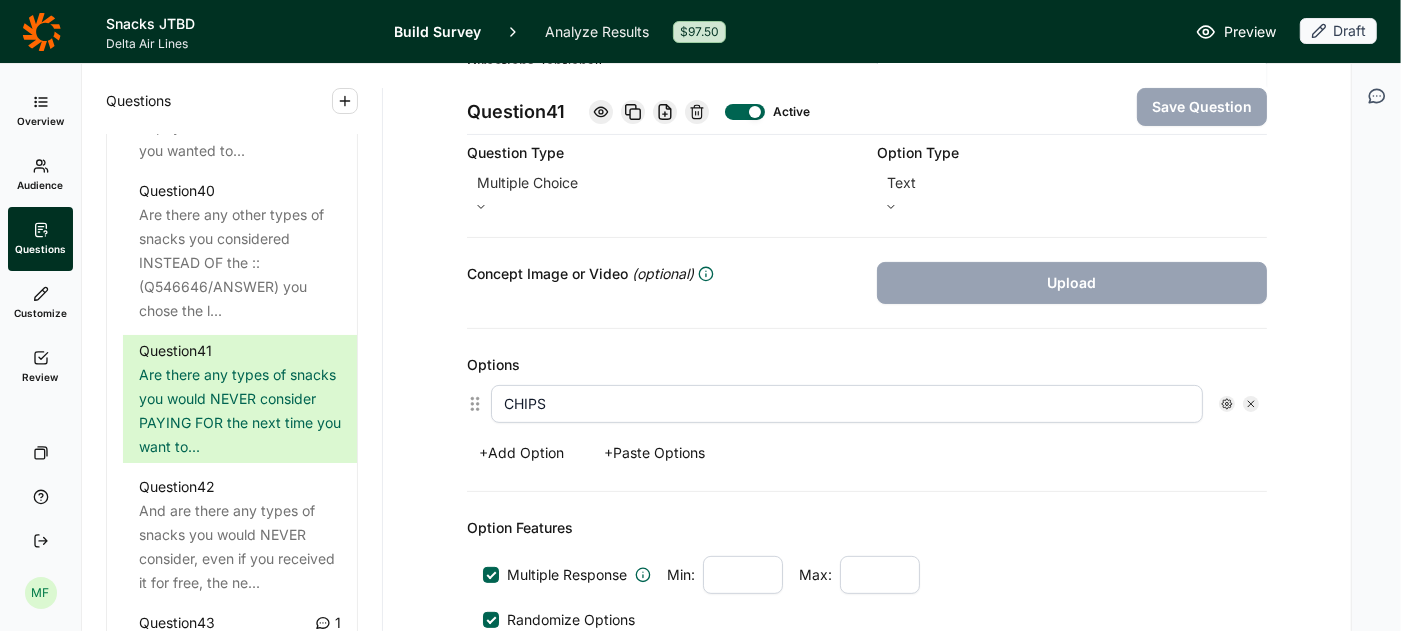 scroll, scrollTop: 392, scrollLeft: 0, axis: vertical 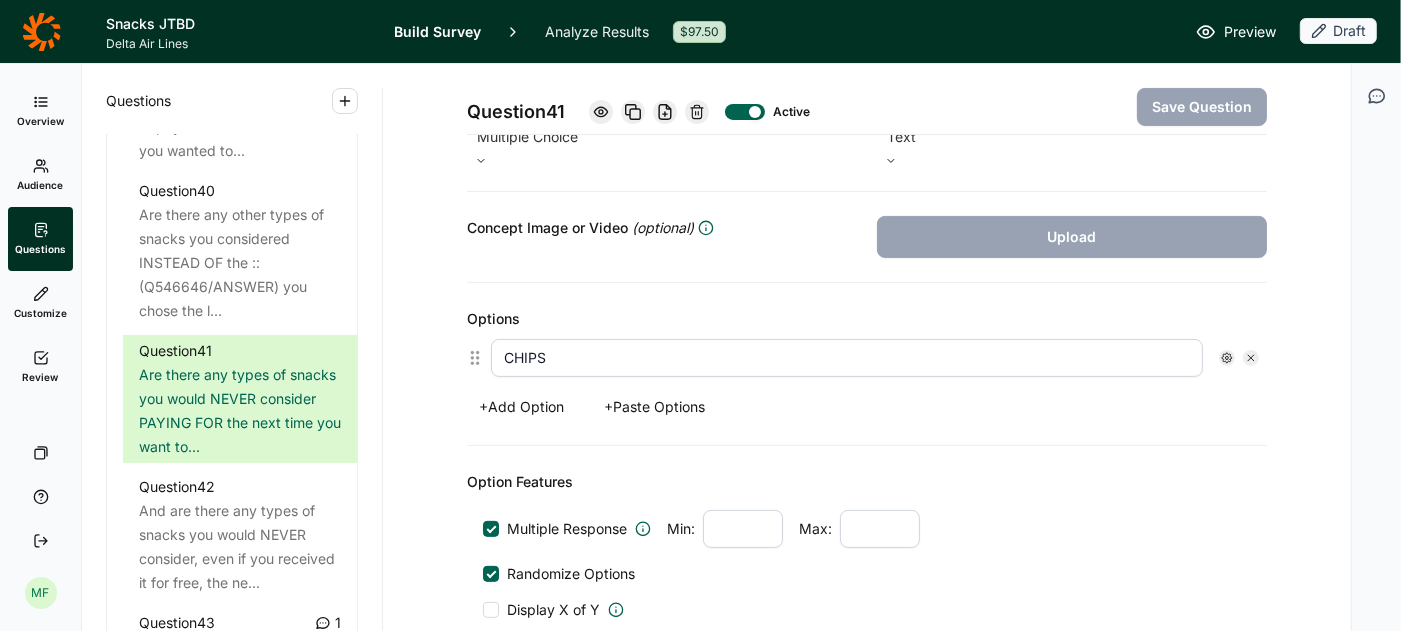 click on "+  Paste Options" at bounding box center (654, 407) 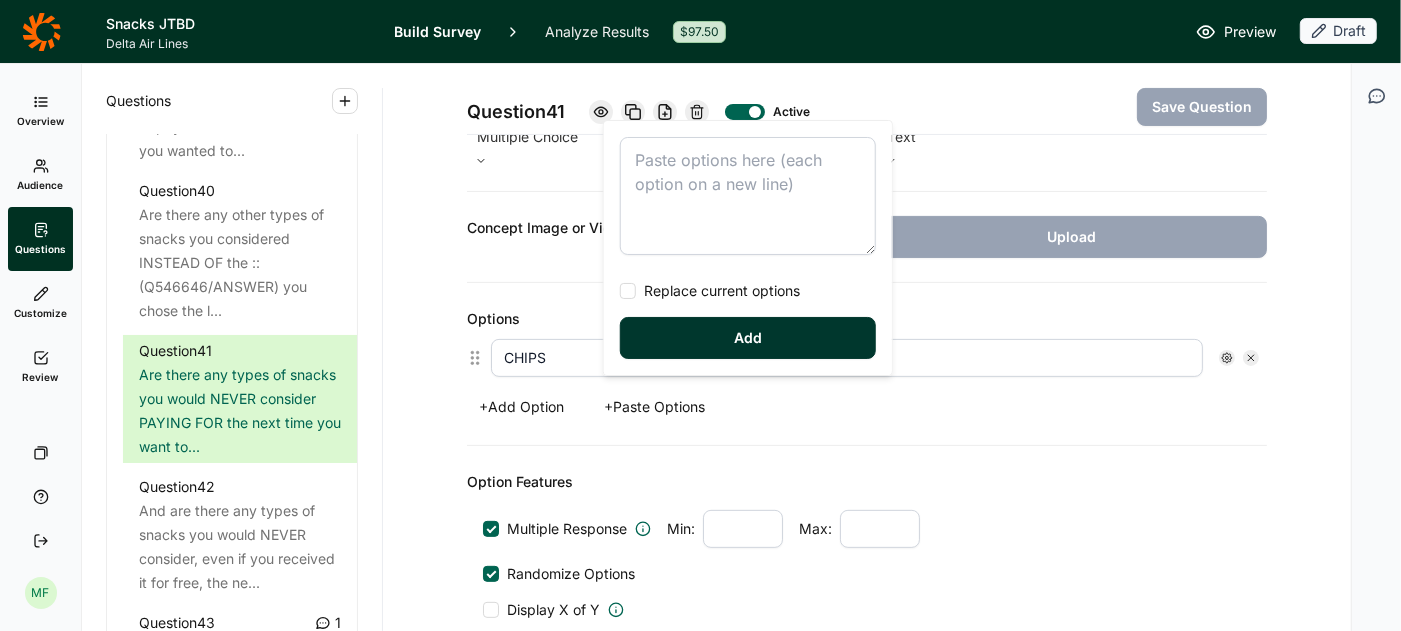 click at bounding box center [628, 291] 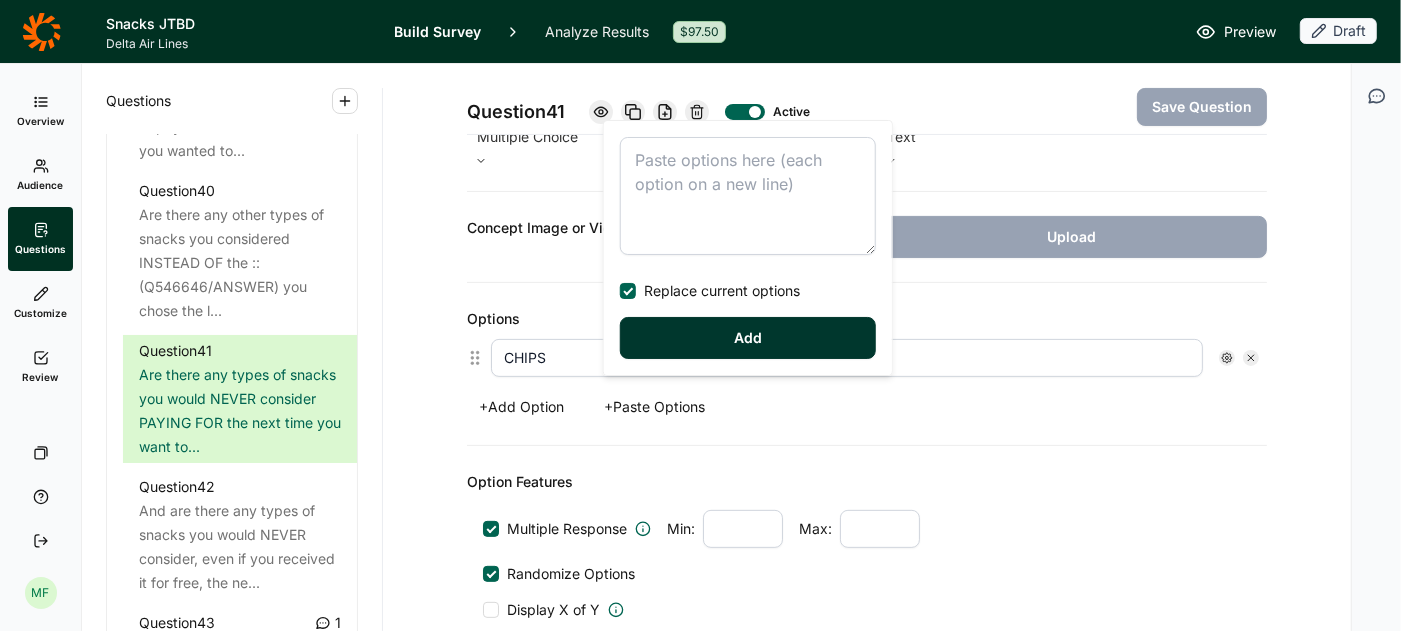 click at bounding box center [748, 196] 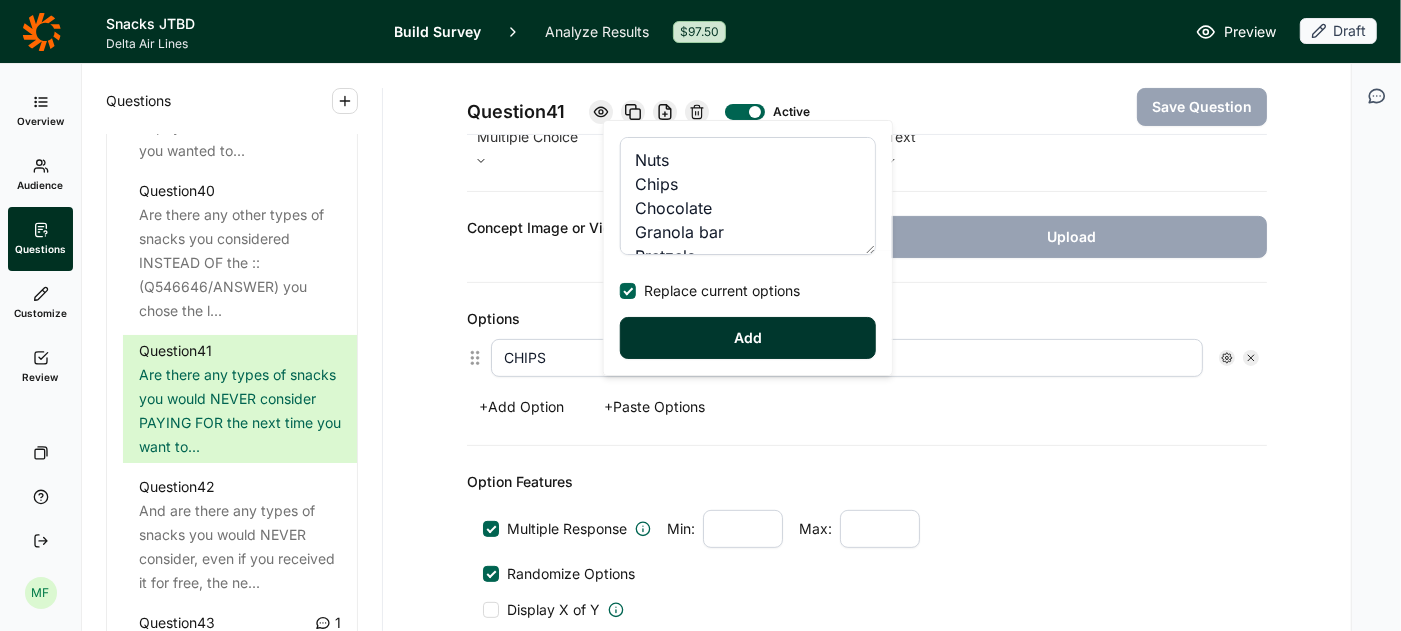 click on "Add" at bounding box center (748, 338) 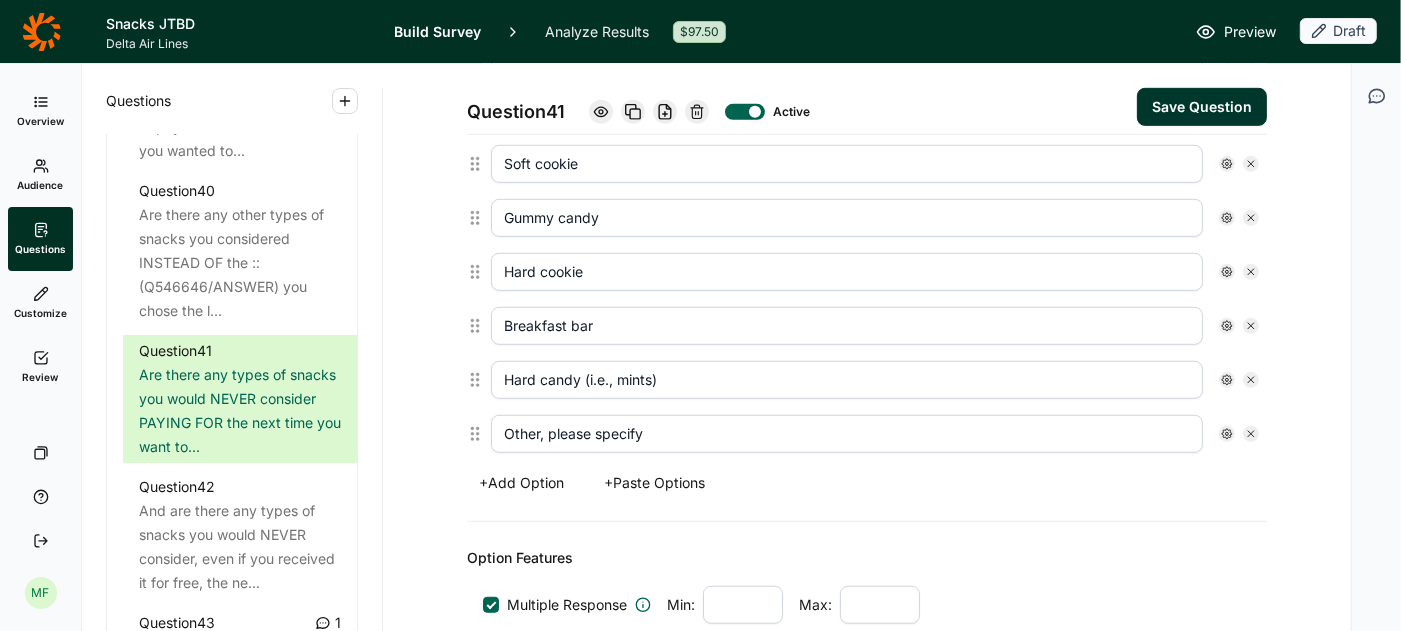 scroll, scrollTop: 907, scrollLeft: 0, axis: vertical 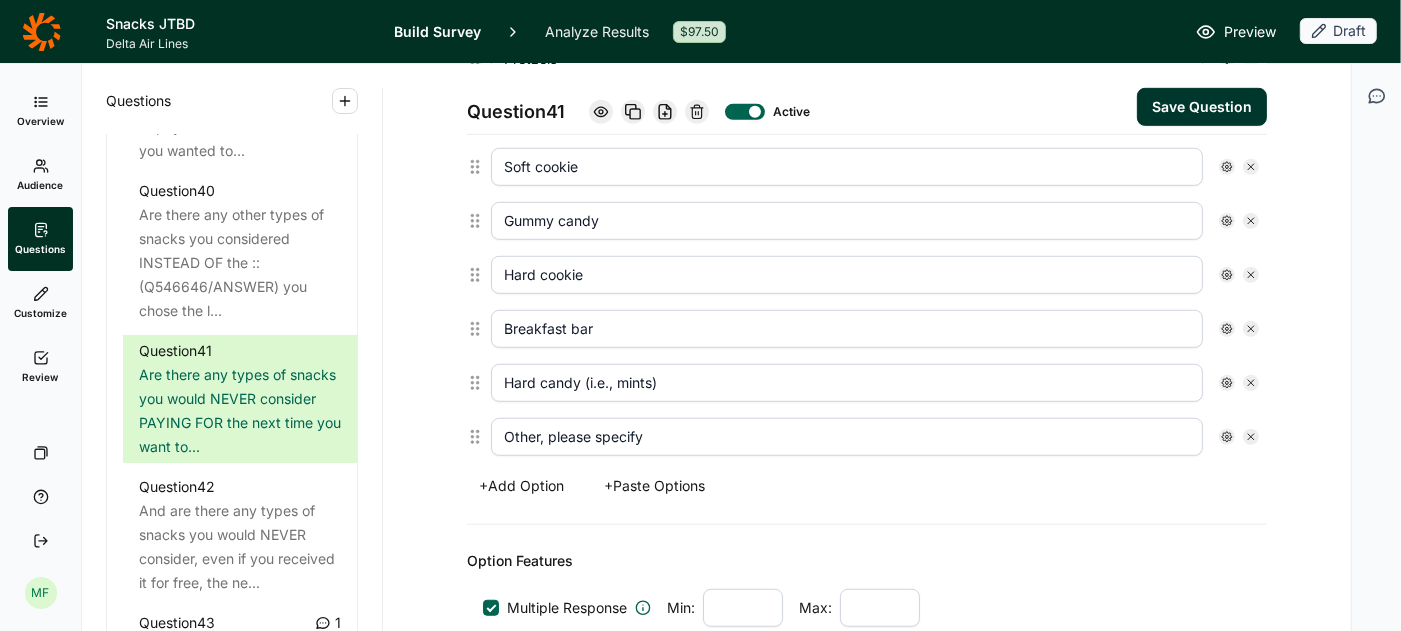click 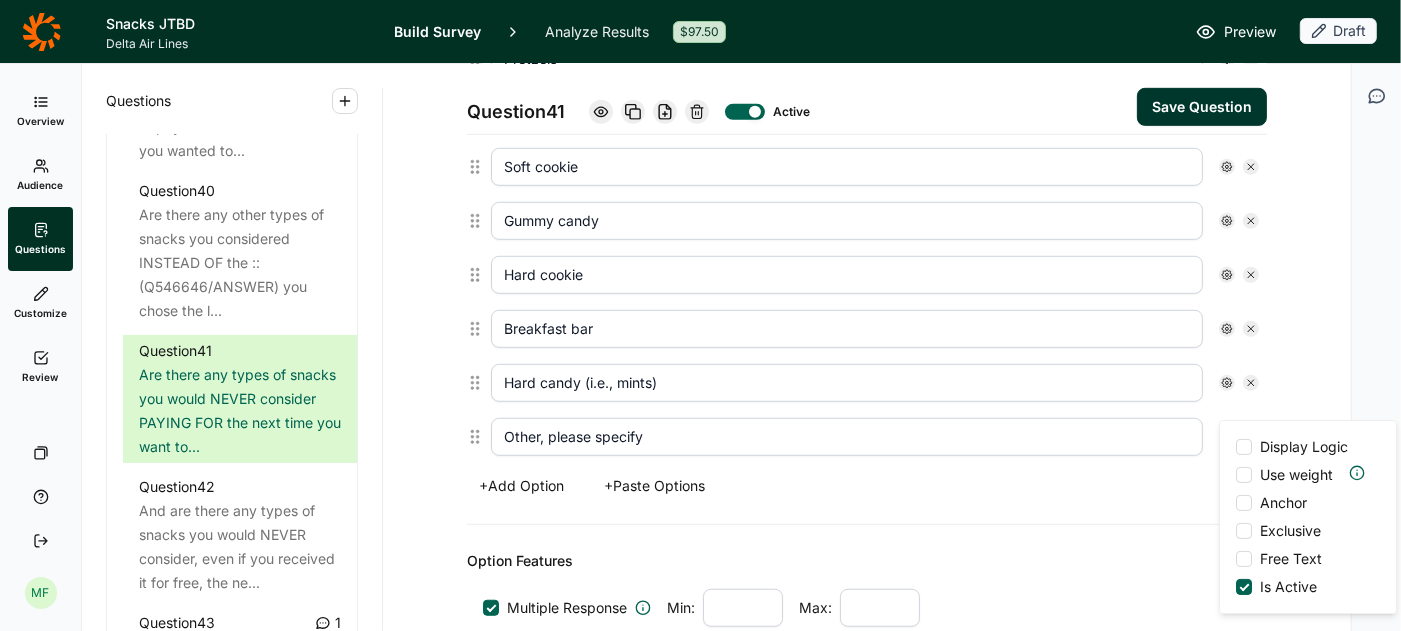 click on "Free Text" at bounding box center (1287, 559) 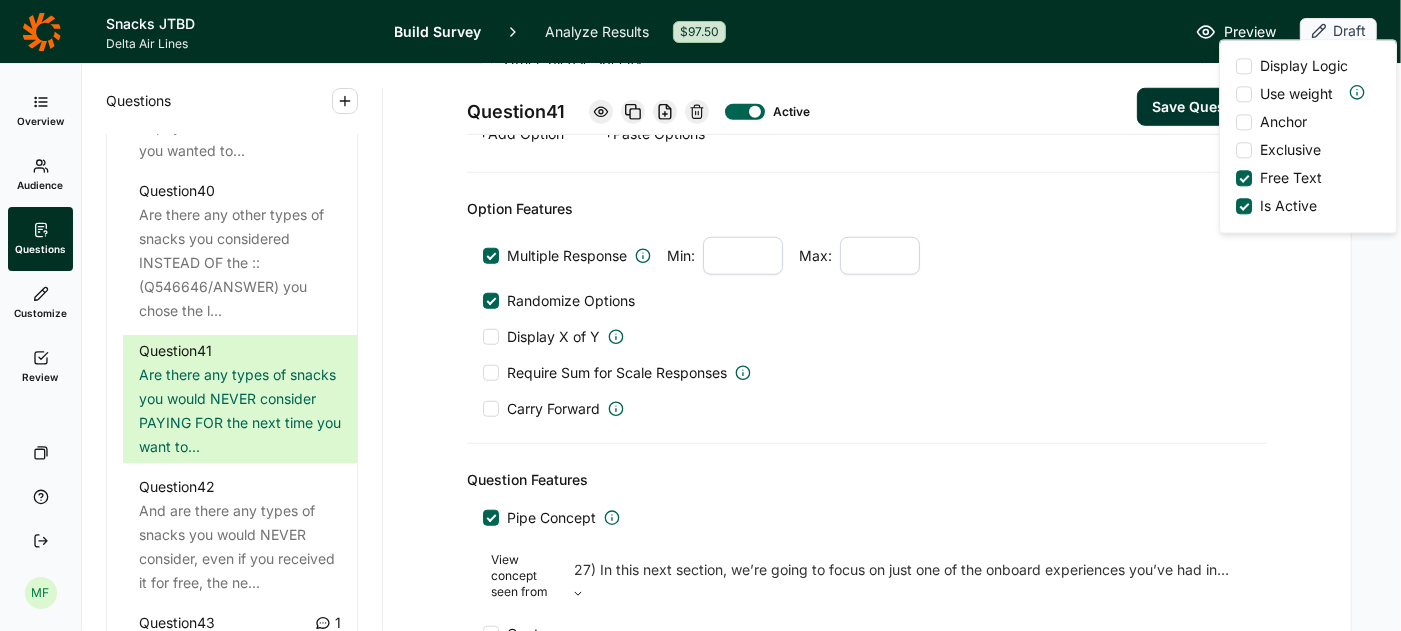 scroll, scrollTop: 1300, scrollLeft: 0, axis: vertical 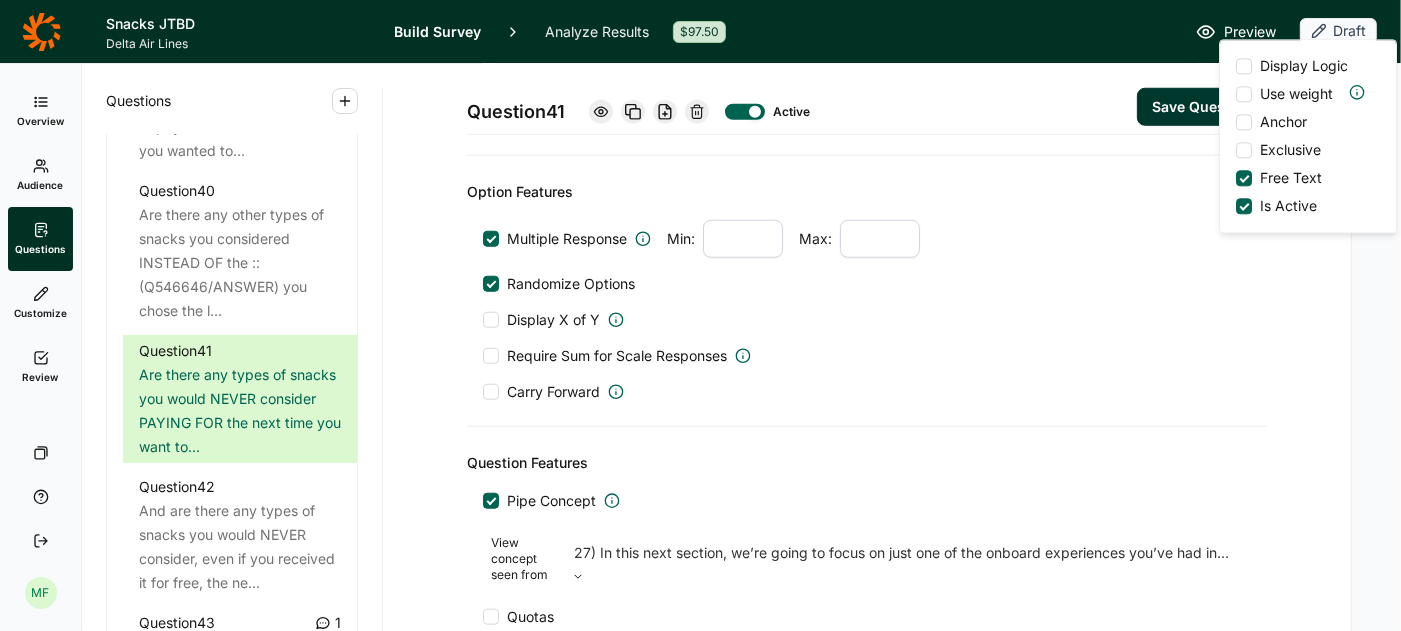 click on "Question Features" at bounding box center (867, 463) 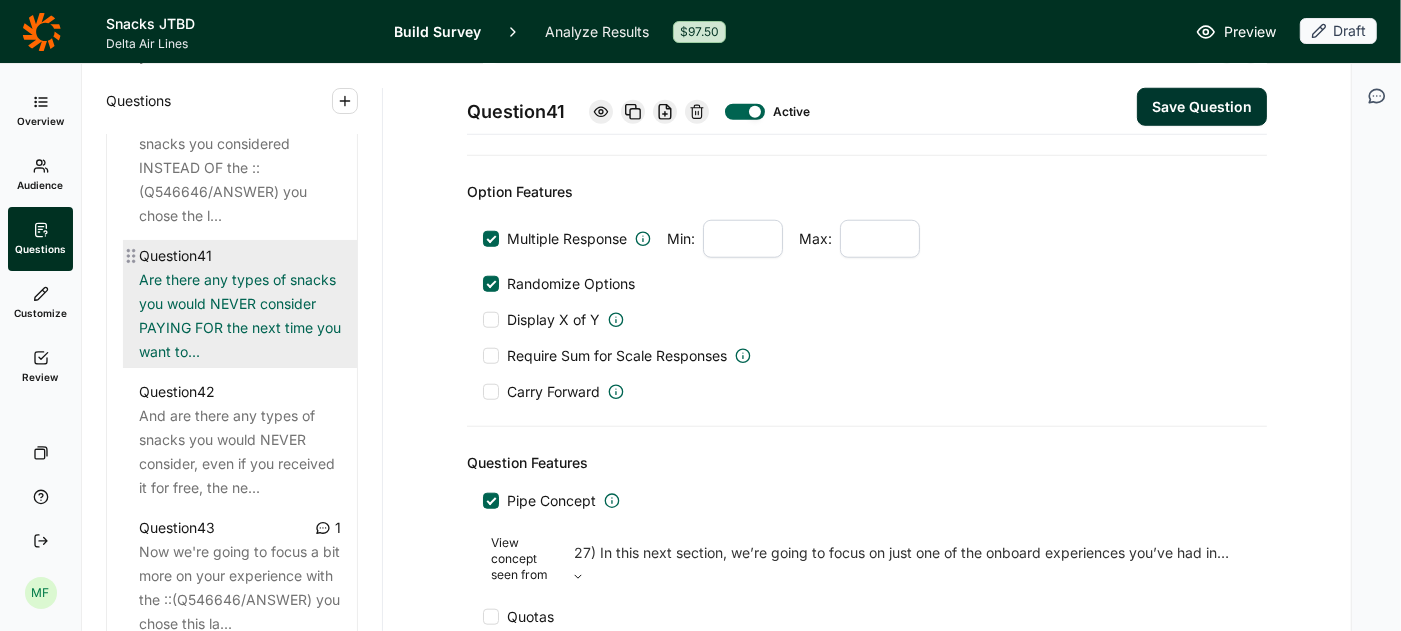 scroll, scrollTop: 5627, scrollLeft: 0, axis: vertical 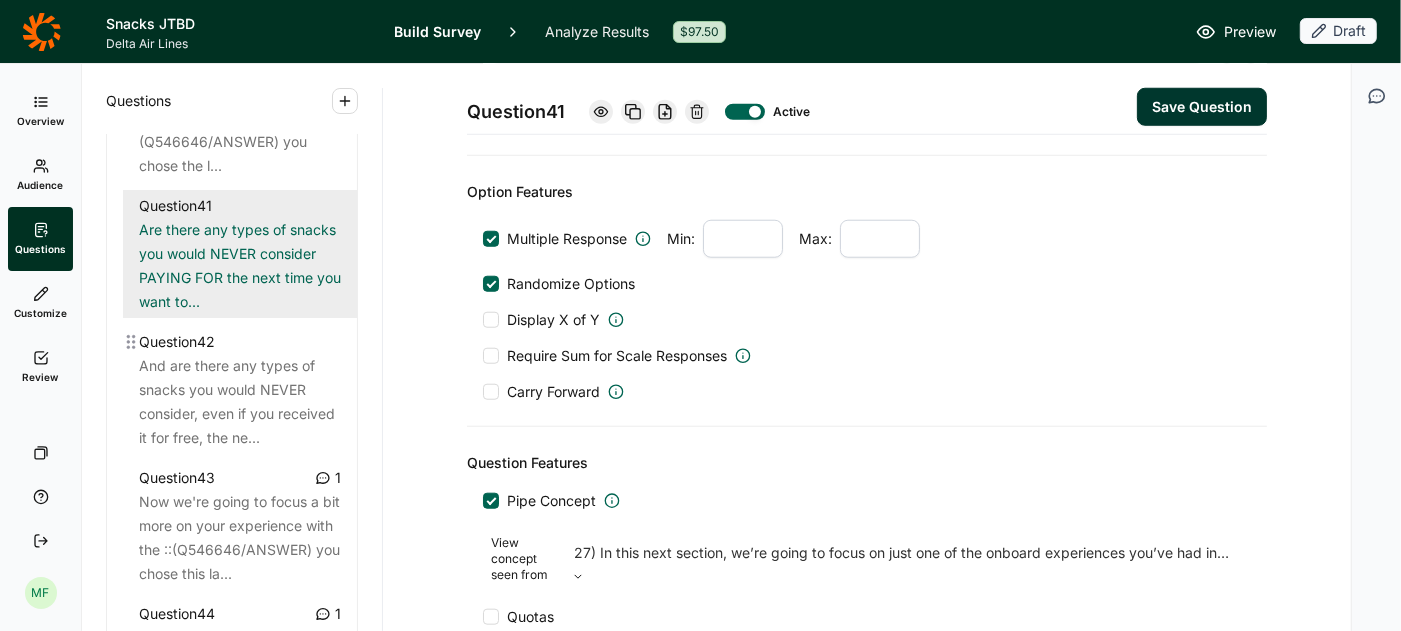 click on "And are there any types of snacks you would NEVER consider, even if you received it for free, the ne..." at bounding box center (240, 402) 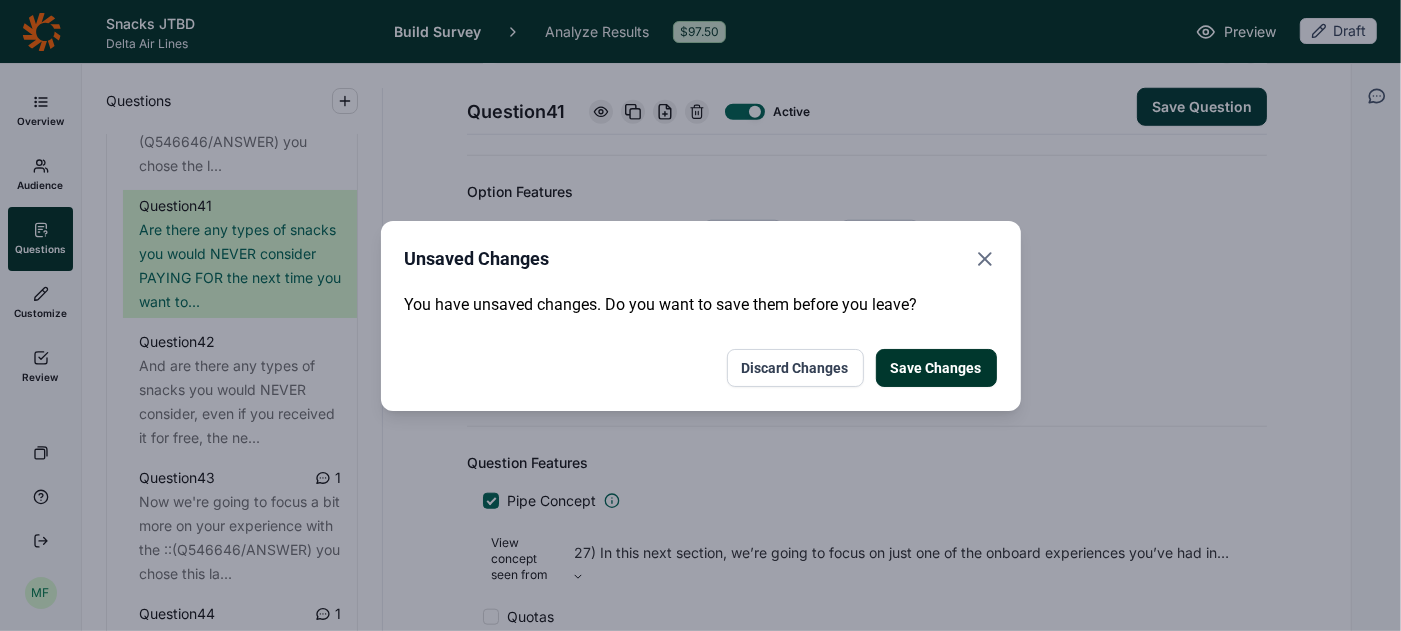 click on "Save Changes" at bounding box center (936, 368) 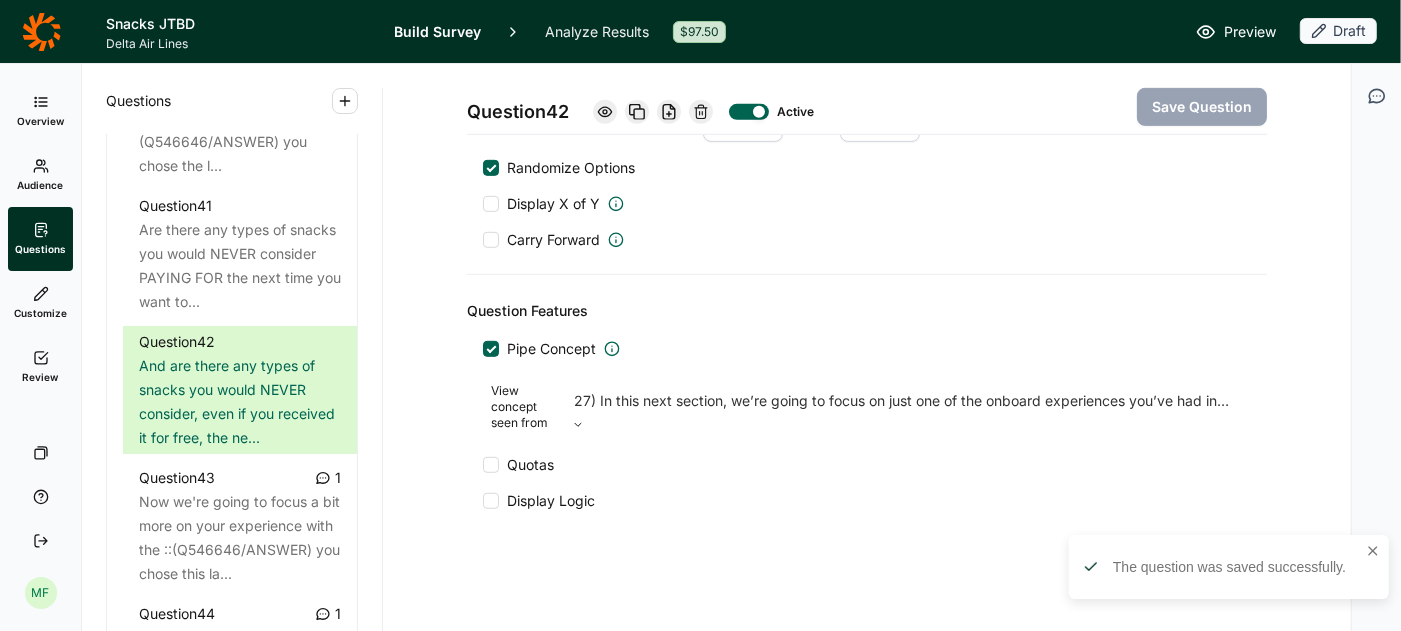 scroll, scrollTop: 795, scrollLeft: 0, axis: vertical 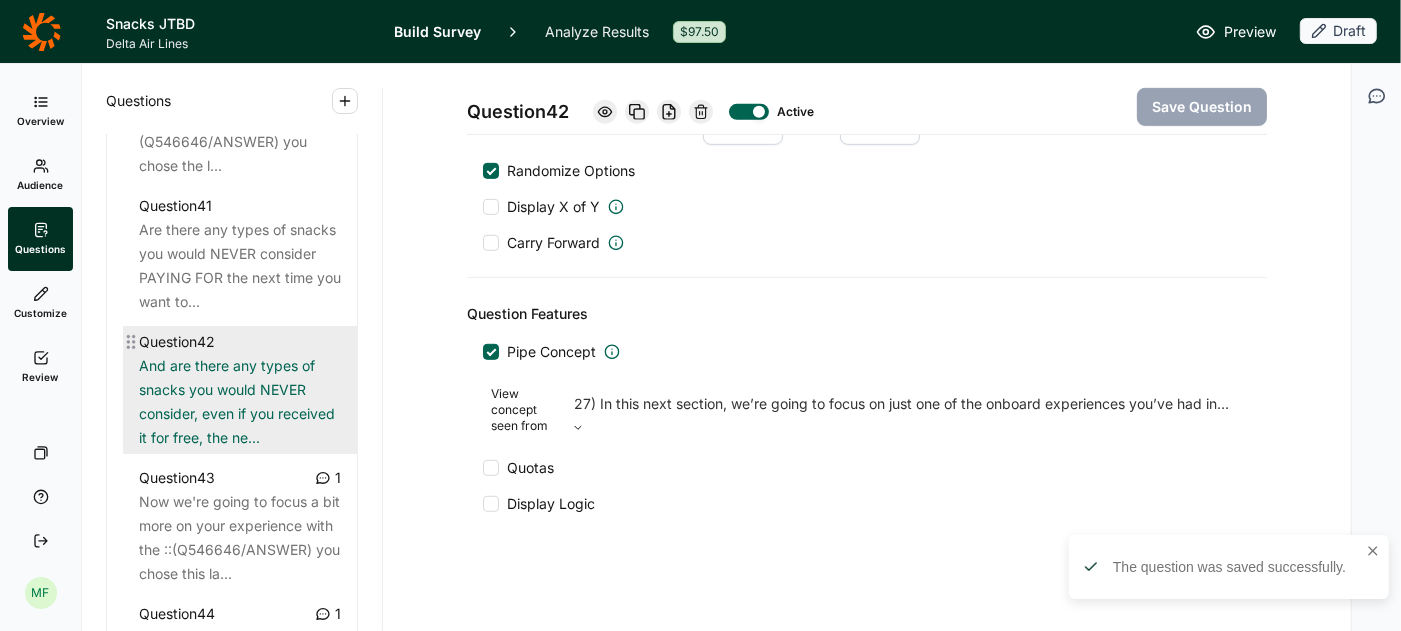 click on "And are there any types of snacks you would NEVER consider, even if you received it for free, the ne..." at bounding box center [240, 402] 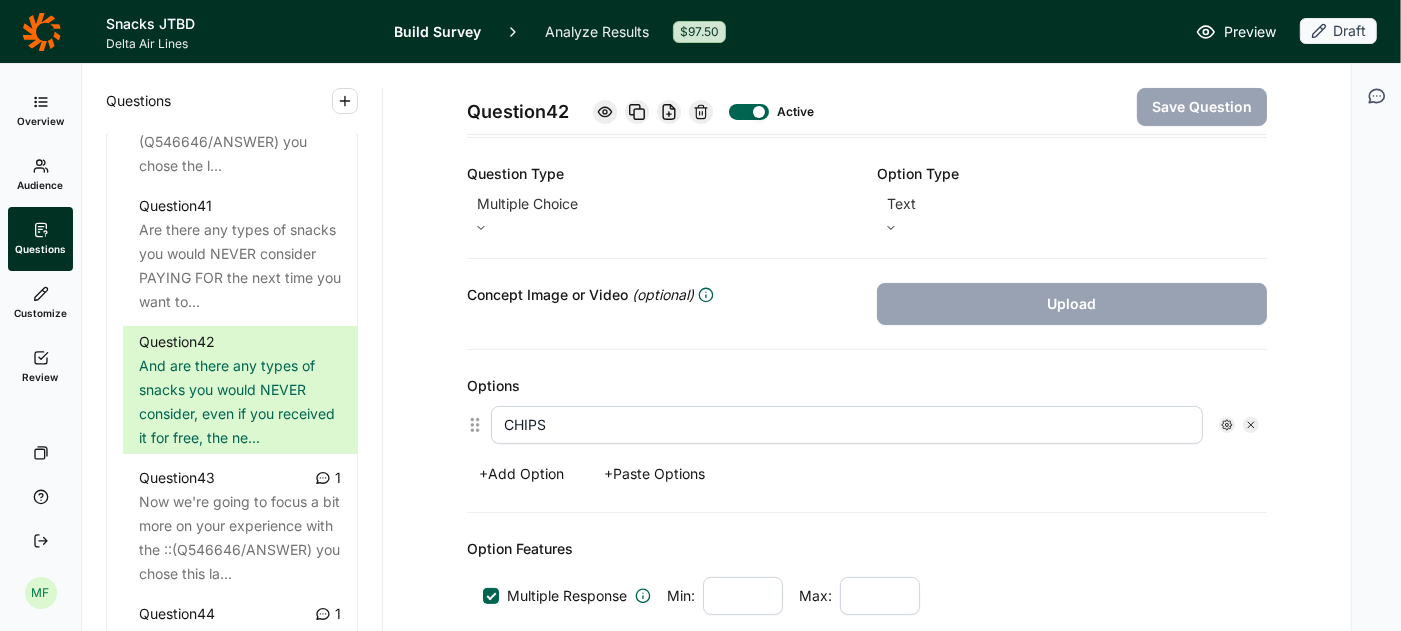 scroll, scrollTop: 346, scrollLeft: 0, axis: vertical 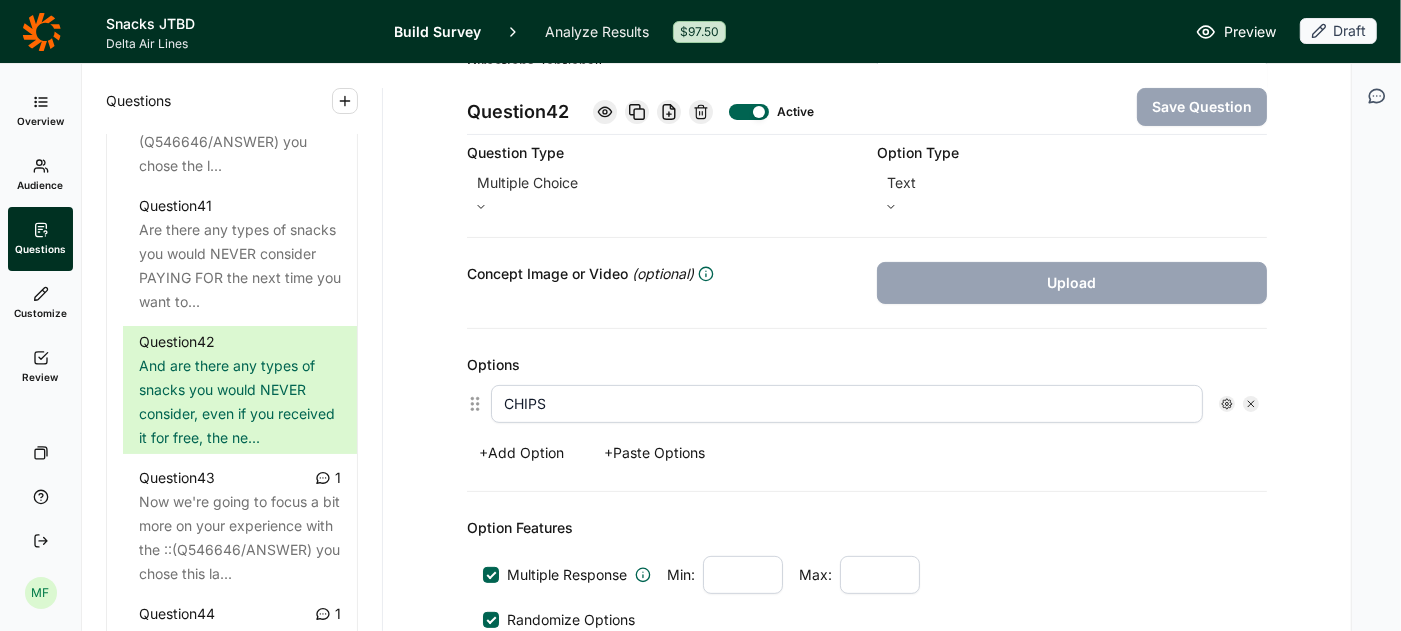 click on "+  Paste Options" at bounding box center [654, 453] 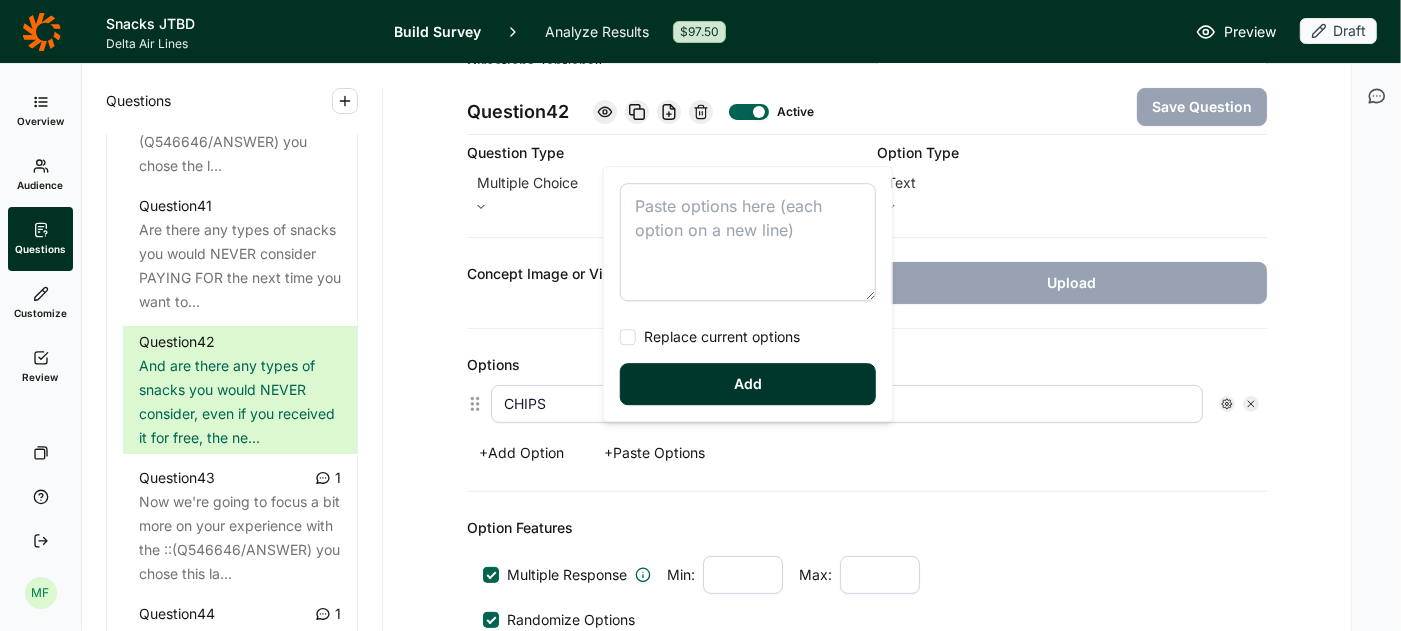 click at bounding box center [748, 242] 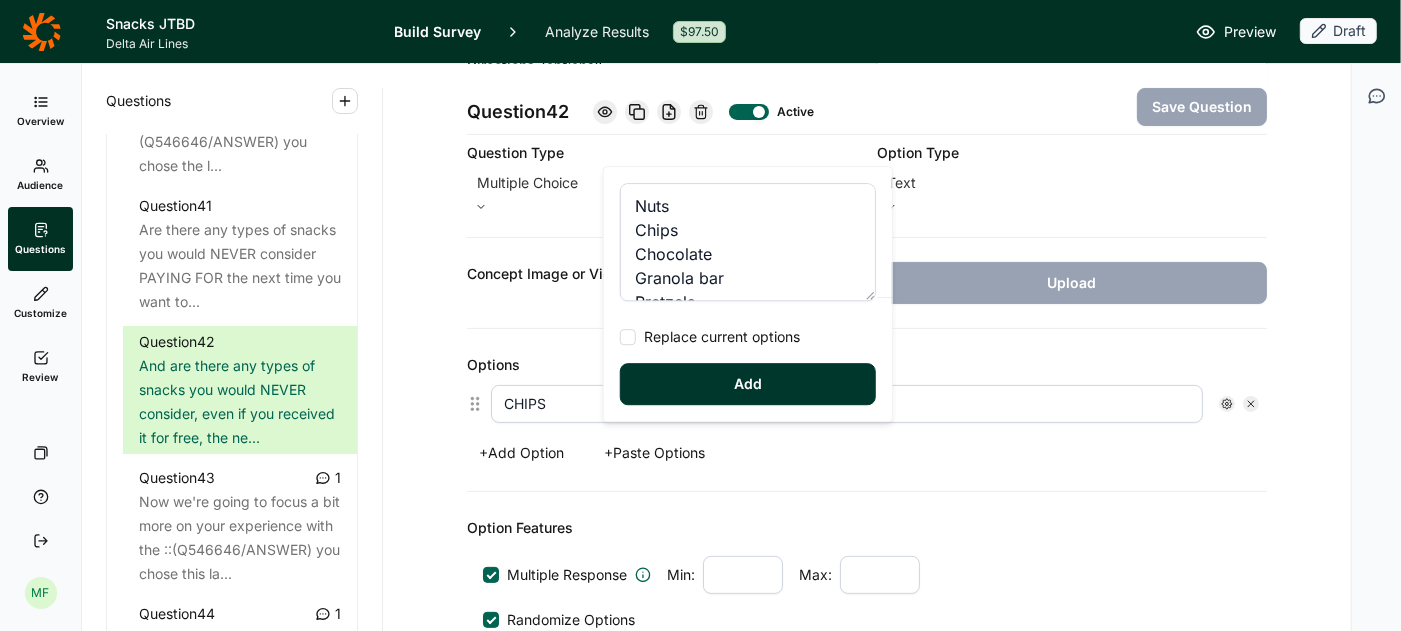 click at bounding box center [628, 337] 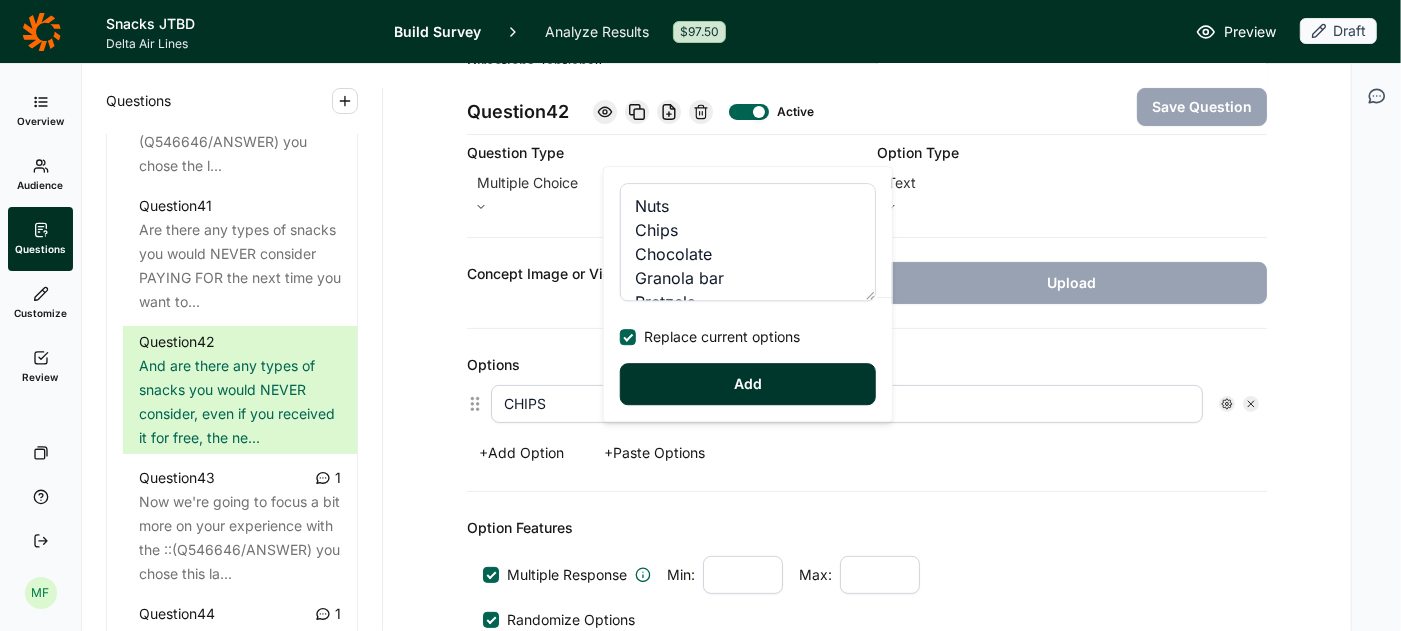 click on "Add" at bounding box center [748, 384] 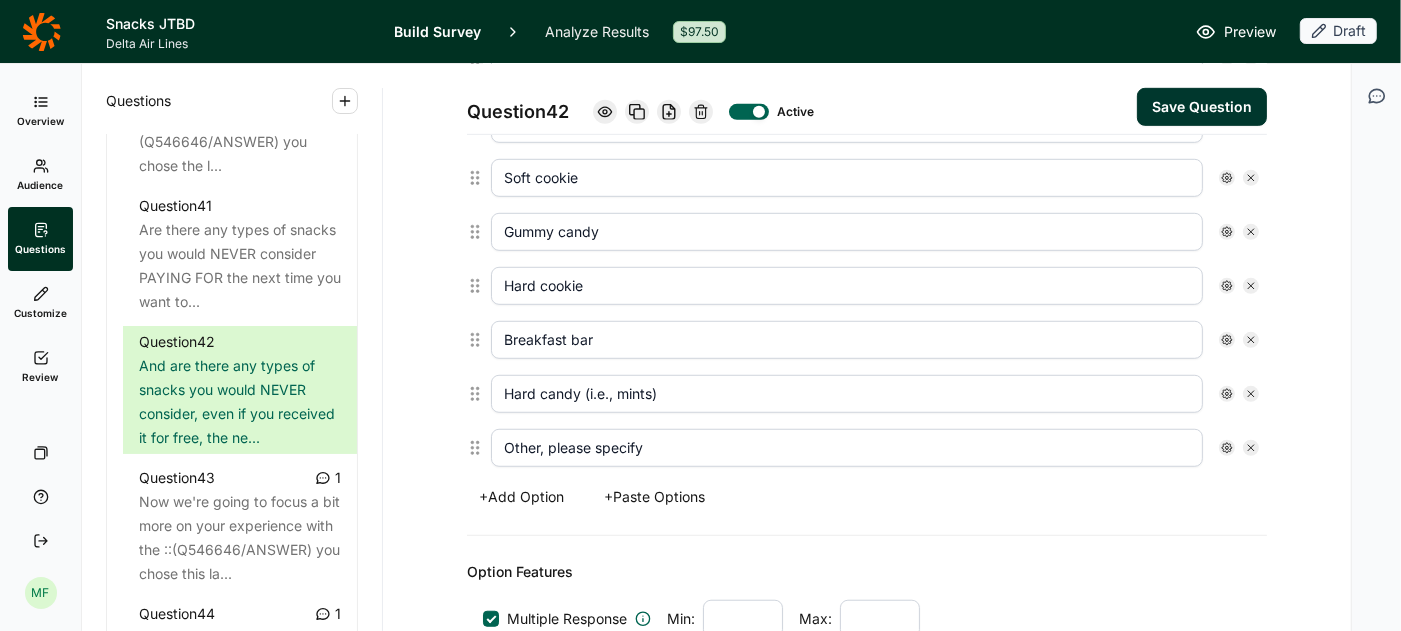 scroll, scrollTop: 900, scrollLeft: 0, axis: vertical 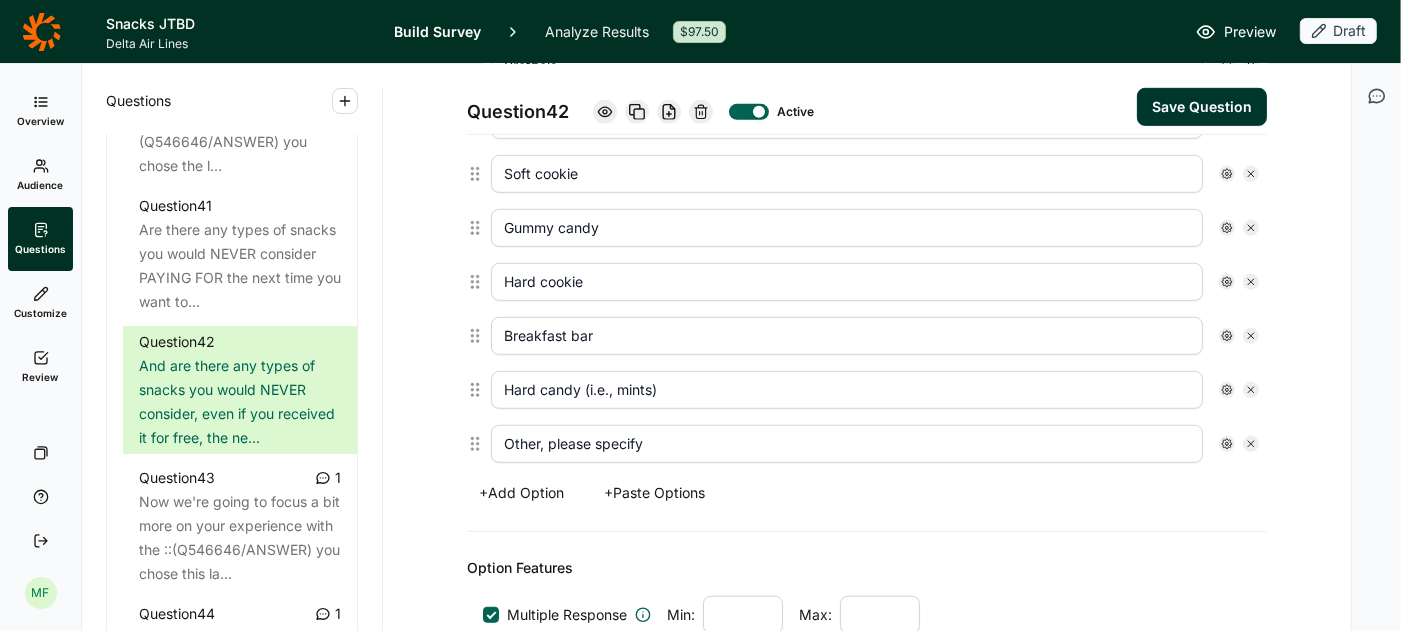 click 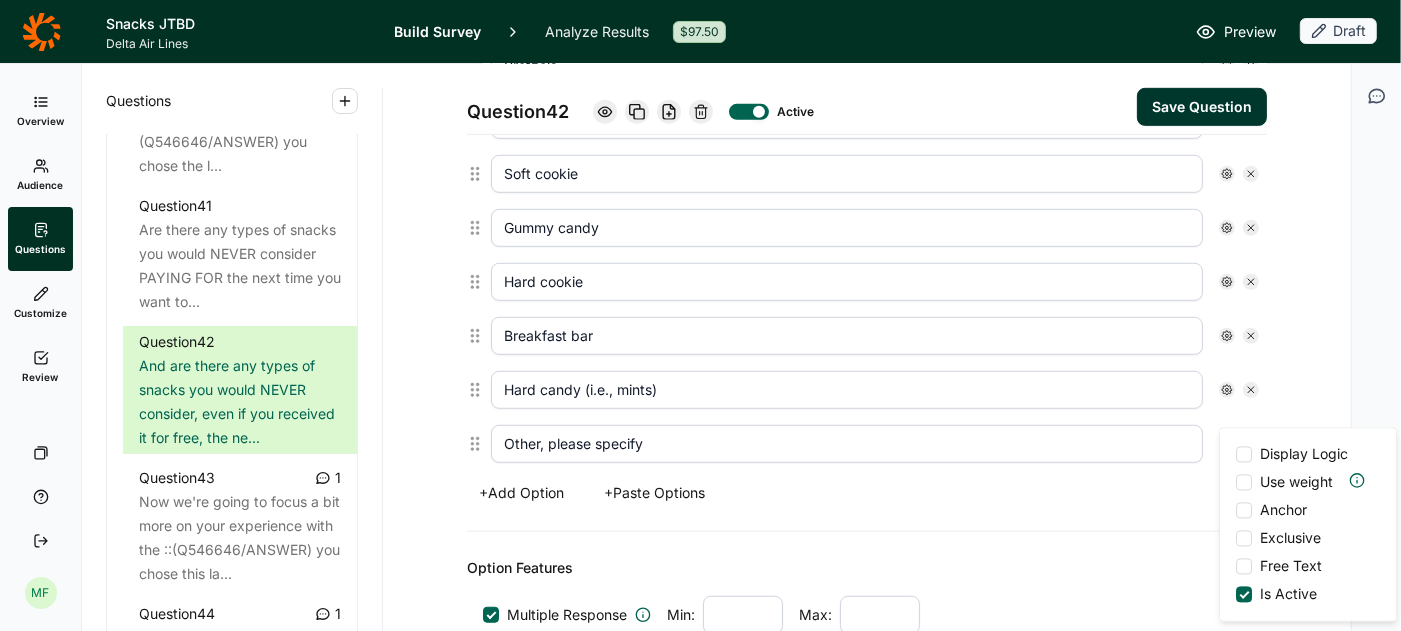 click at bounding box center (1244, 567) 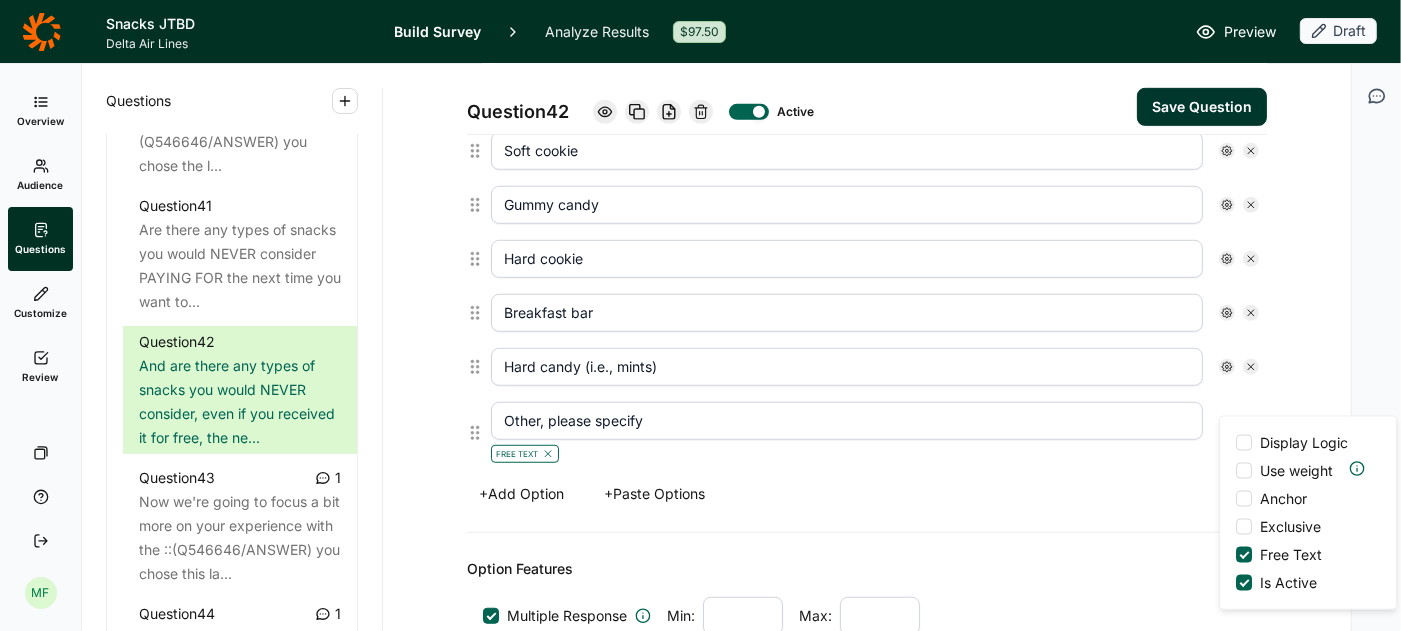 click on "Options Nuts Chips Chocolate Granola bar Pretzels Dried fruit Soft cookie Gummy candy Hard cookie Breakfast bar Hard candy (i.e., mints) Other, please specify Free Text Display Logic Use weight Anchor Exclusive Free Text Is Active +  Add Option +  Paste Options" at bounding box center [867, 142] 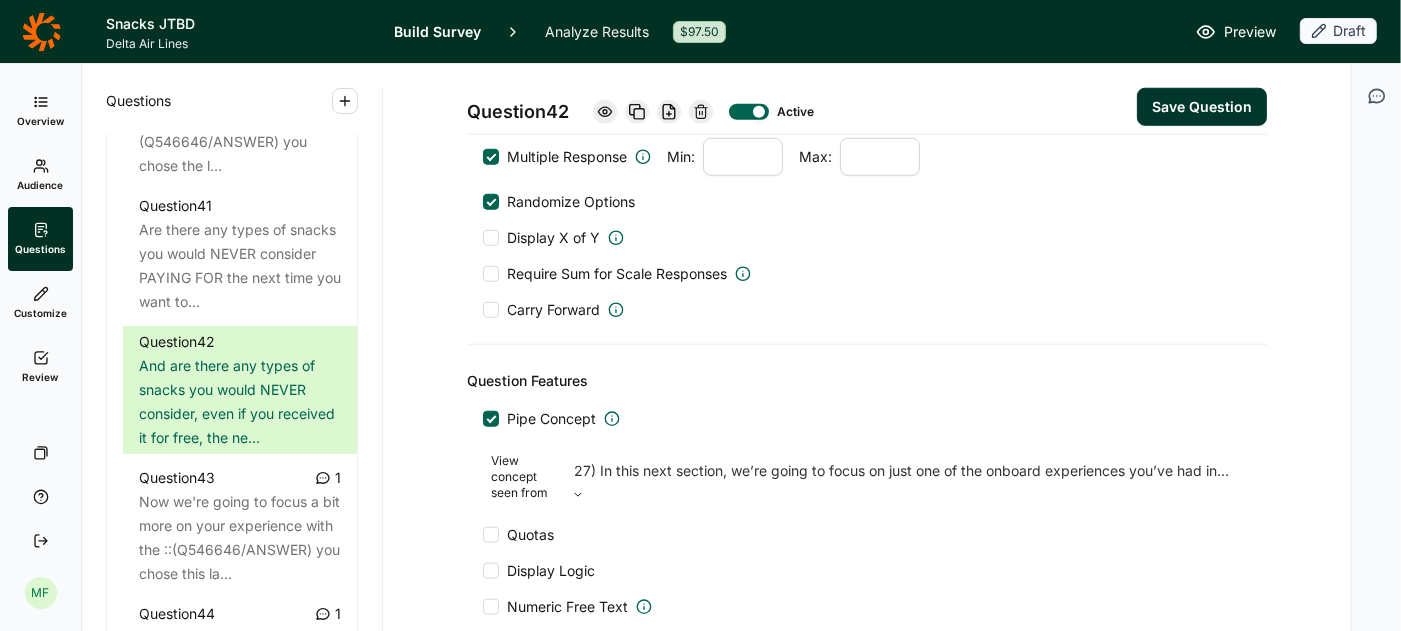 scroll, scrollTop: 1420, scrollLeft: 0, axis: vertical 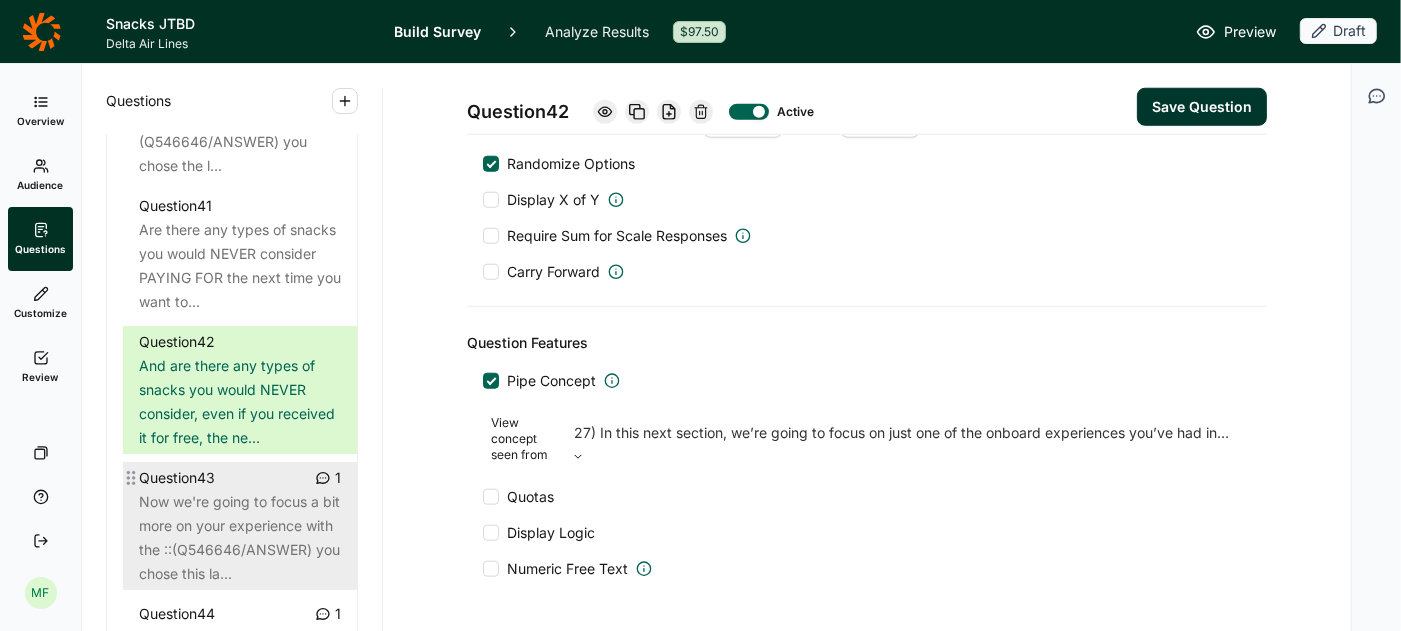 click on "Now we're going to focus a bit more on your experience with the ::(Q546646/ANSWER) you chose this la..." at bounding box center (240, 538) 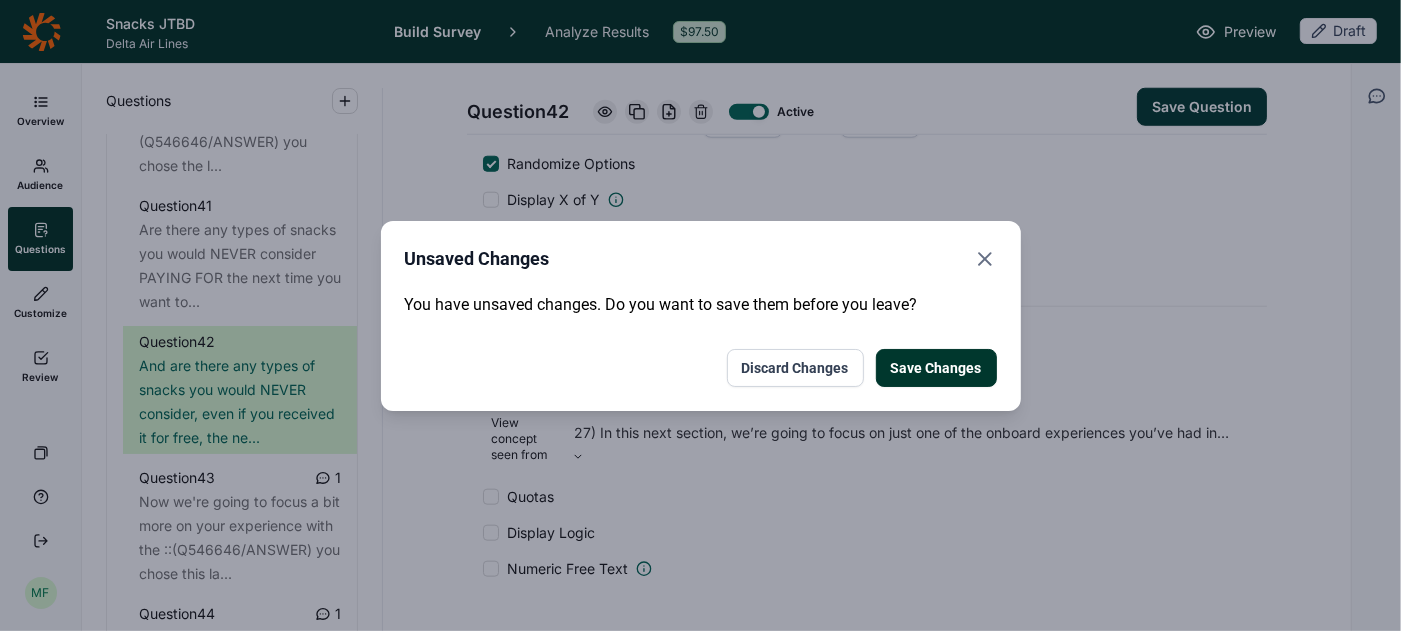 click on "Save Changes" at bounding box center [936, 368] 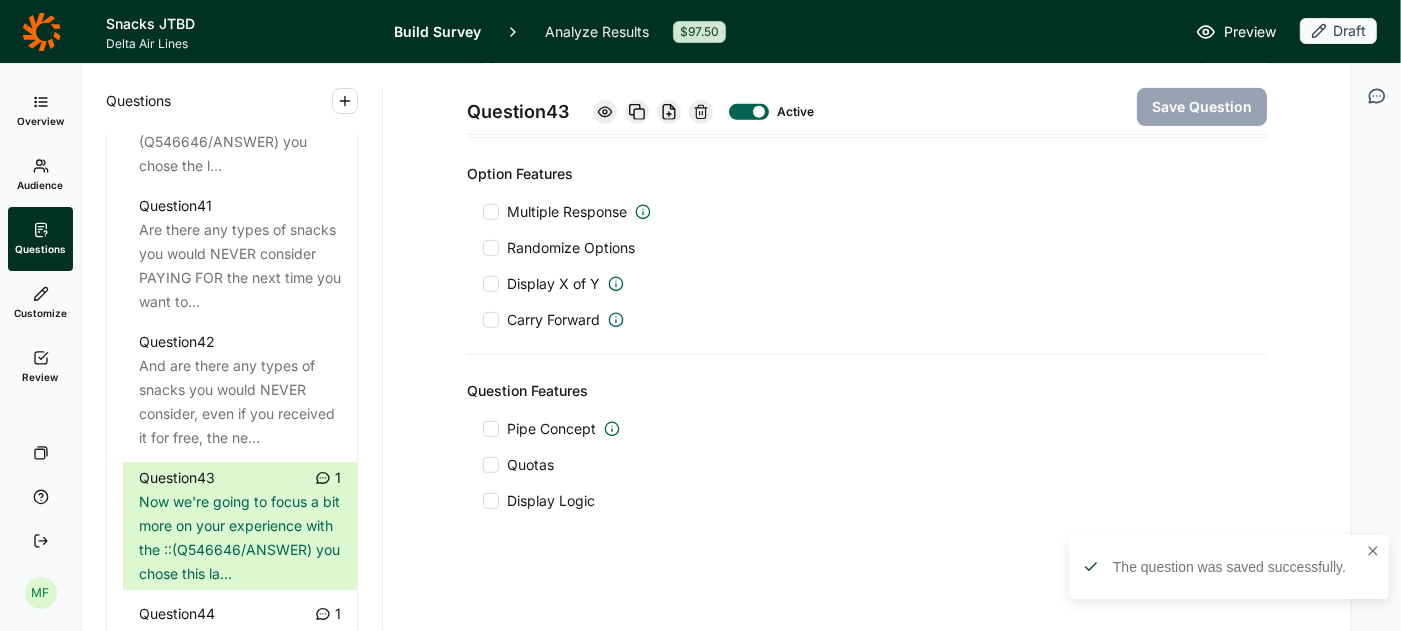 scroll, scrollTop: 685, scrollLeft: 0, axis: vertical 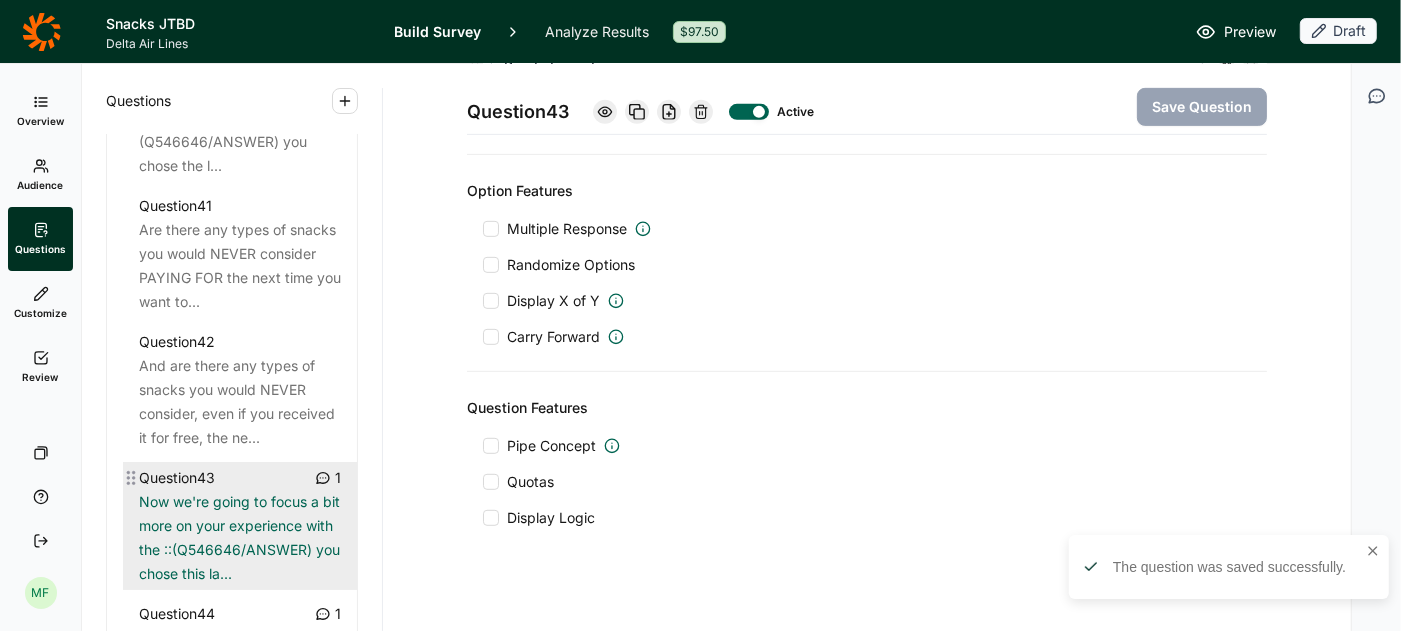 click on "Now we're going to focus a bit more on your experience with the ::(Q546646/ANSWER) you chose this la..." at bounding box center [240, 538] 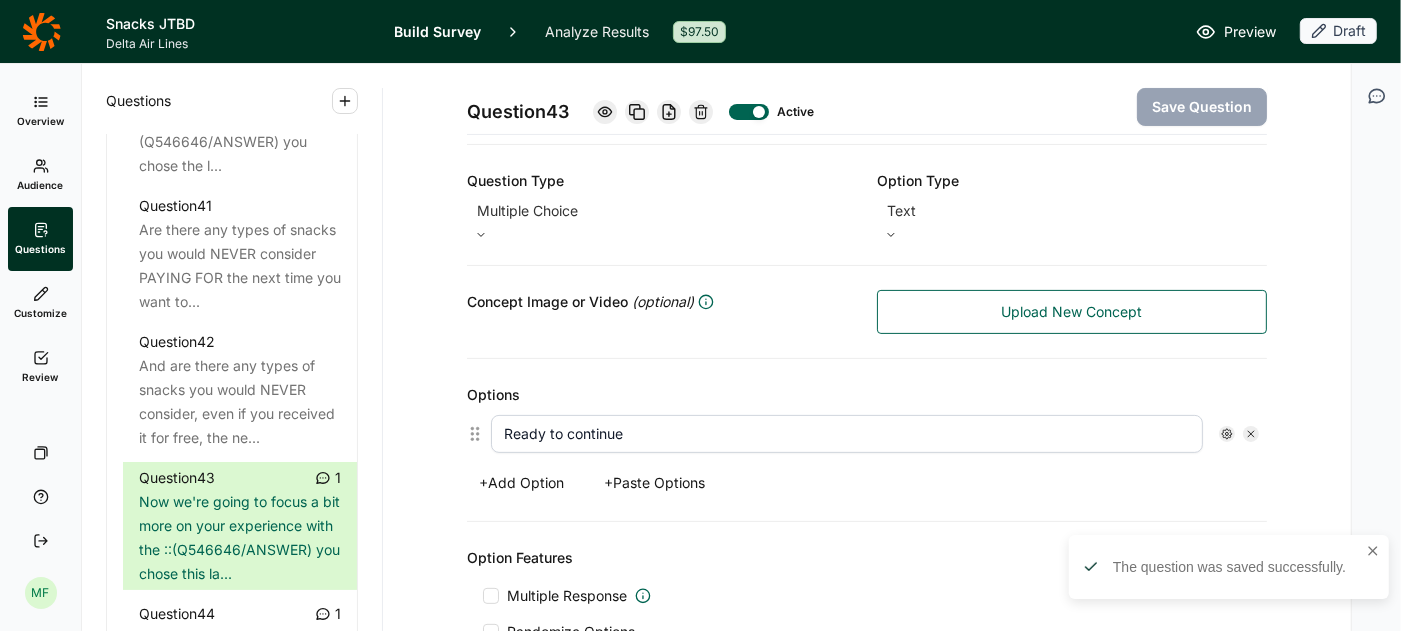 scroll, scrollTop: 0, scrollLeft: 0, axis: both 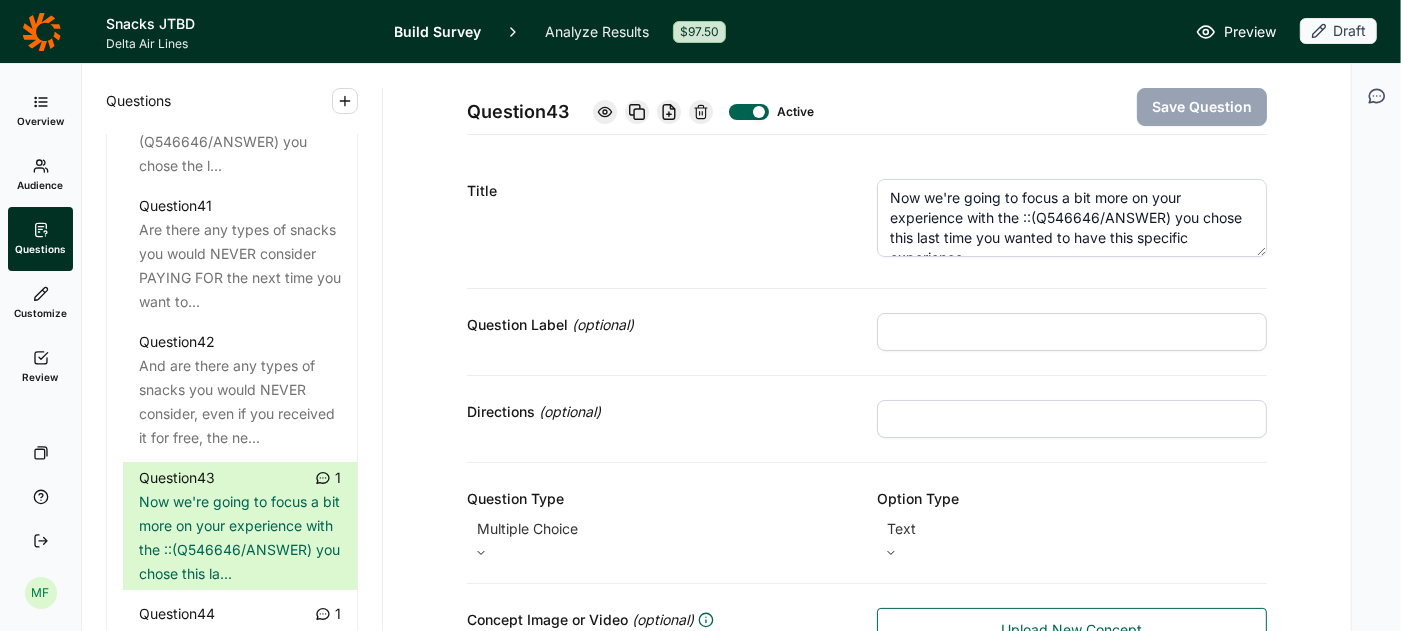 click 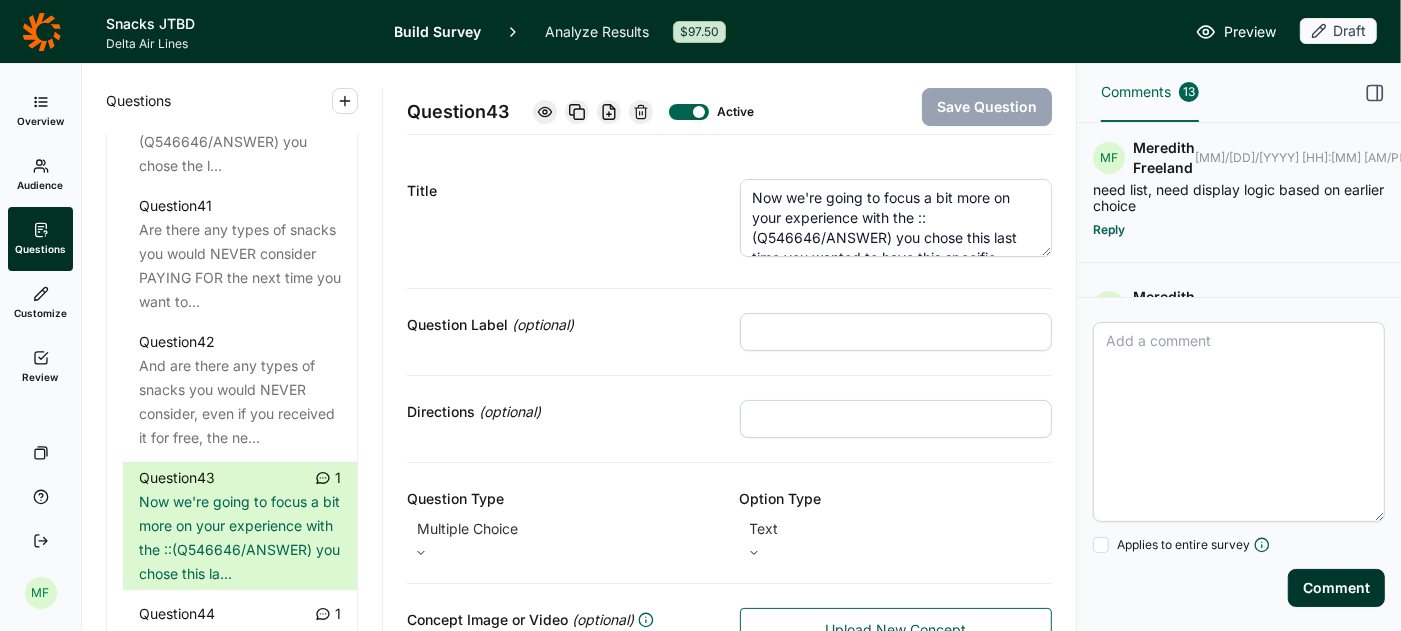scroll, scrollTop: 460, scrollLeft: 0, axis: vertical 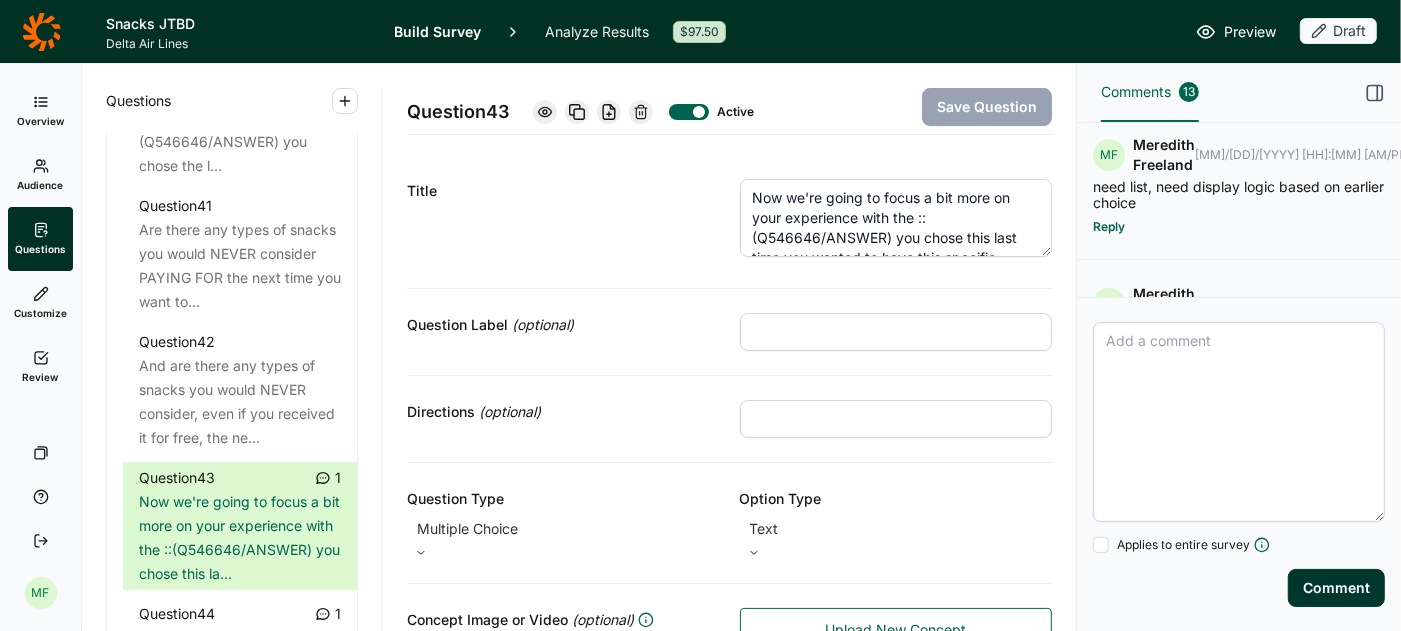 click 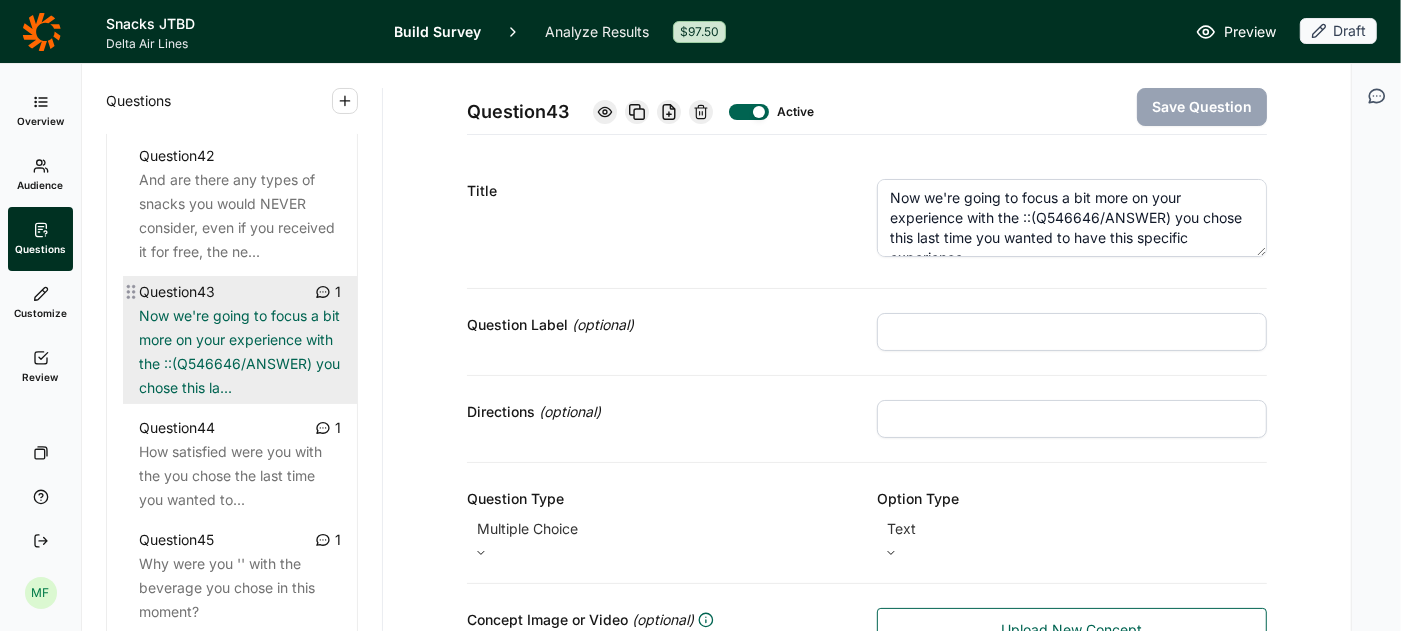 scroll, scrollTop: 5837, scrollLeft: 0, axis: vertical 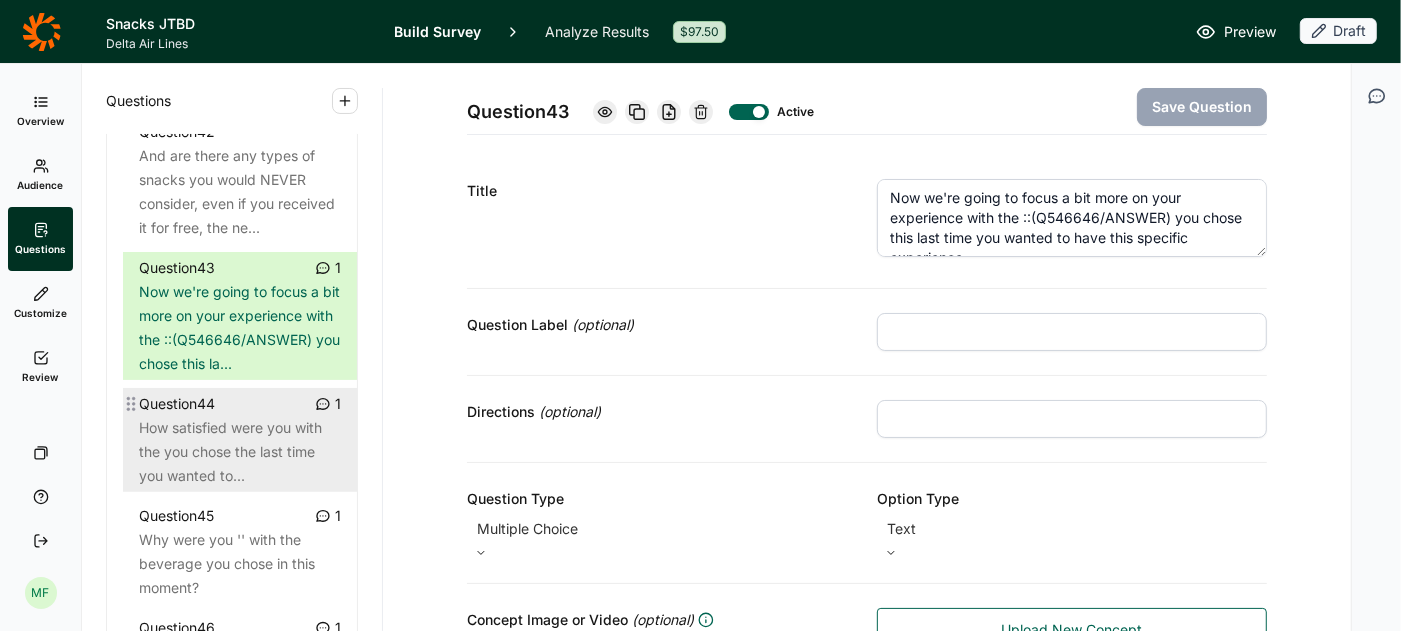 click on "How satisfied were you with the you chose the last time you wanted to..." at bounding box center [240, 452] 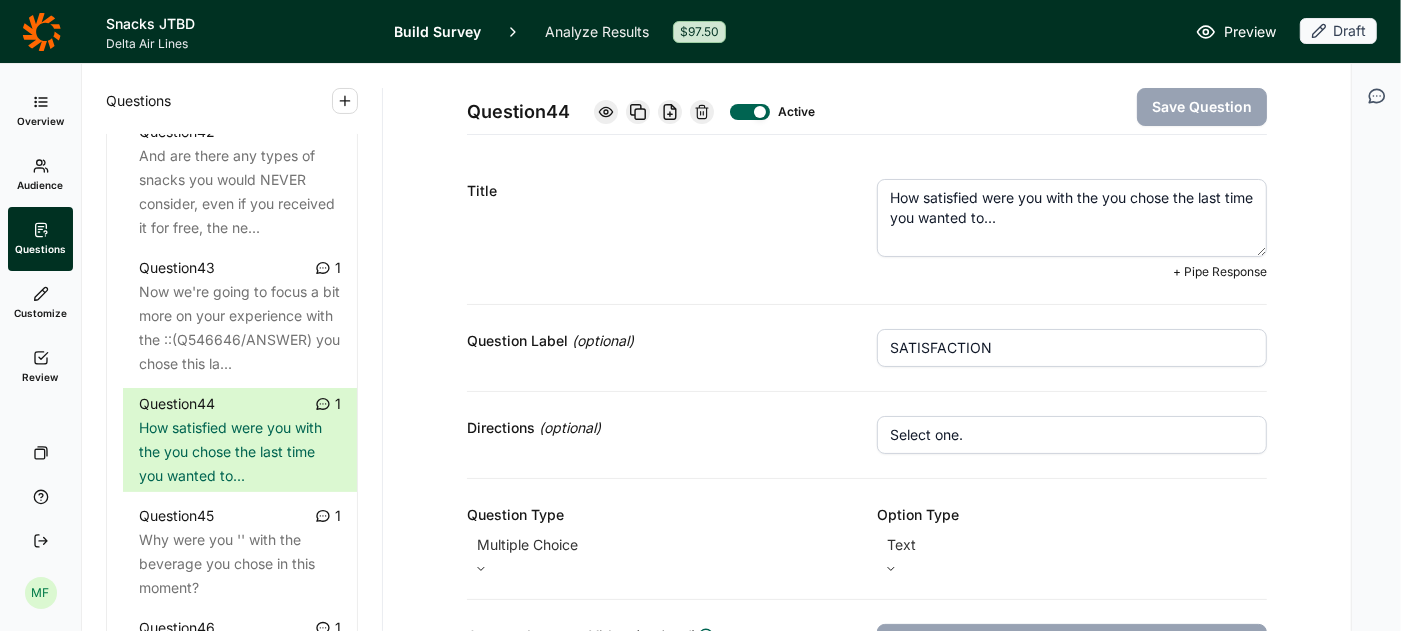 click on "How satisfied were you with the you chose the last time you wanted to..." at bounding box center (1072, 218) 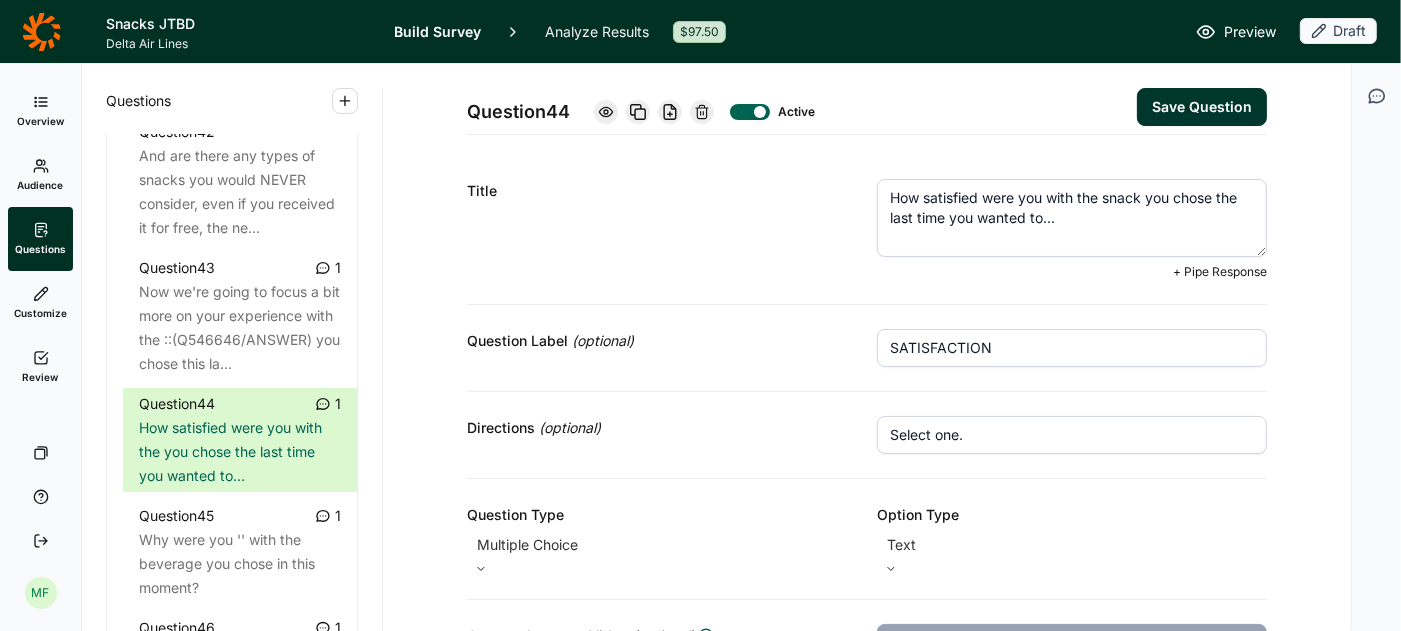 click on "How satisfied were you with the snack you chose the last time you wanted to..." at bounding box center (1072, 218) 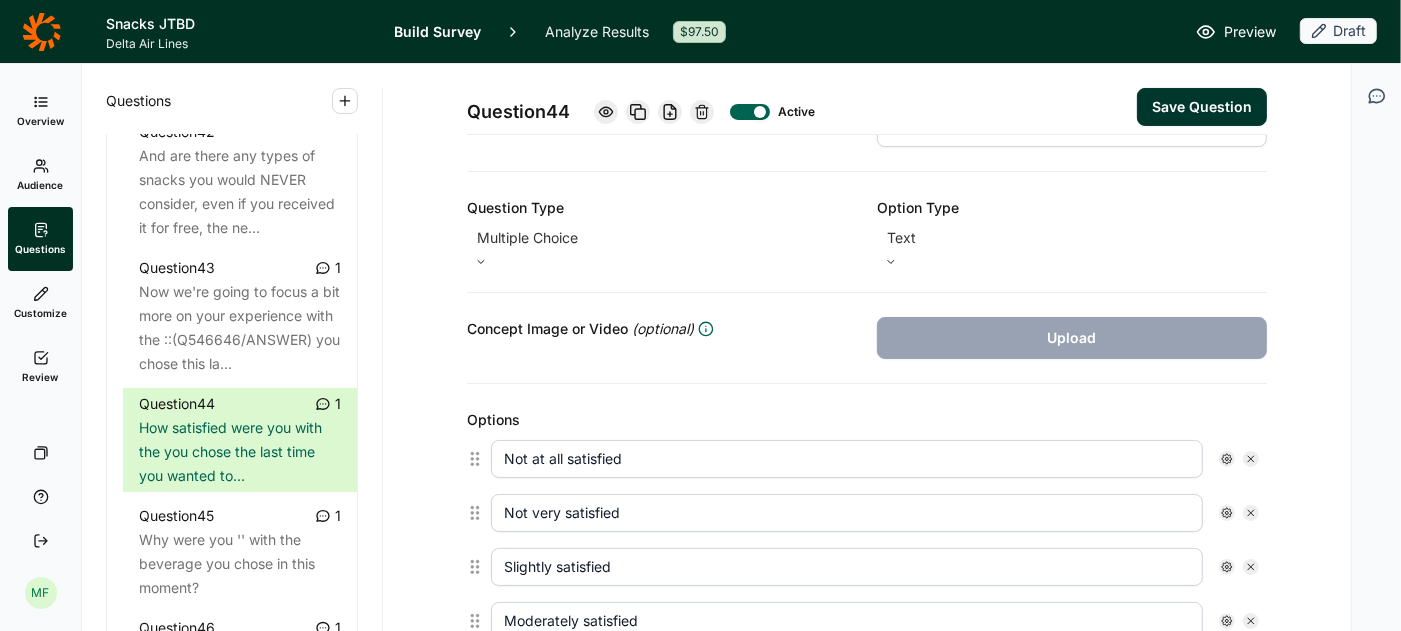 scroll, scrollTop: 310, scrollLeft: 0, axis: vertical 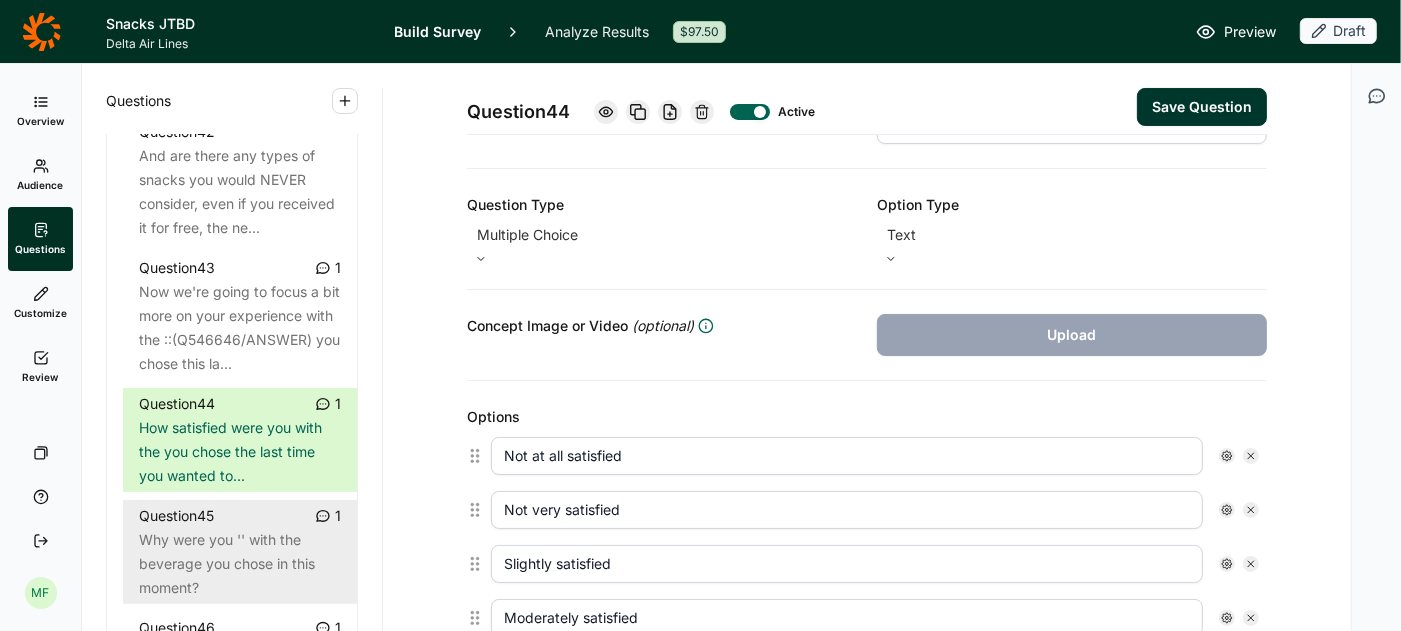 type on "How satisfied were you with the snack you had the last time you wanted to..." 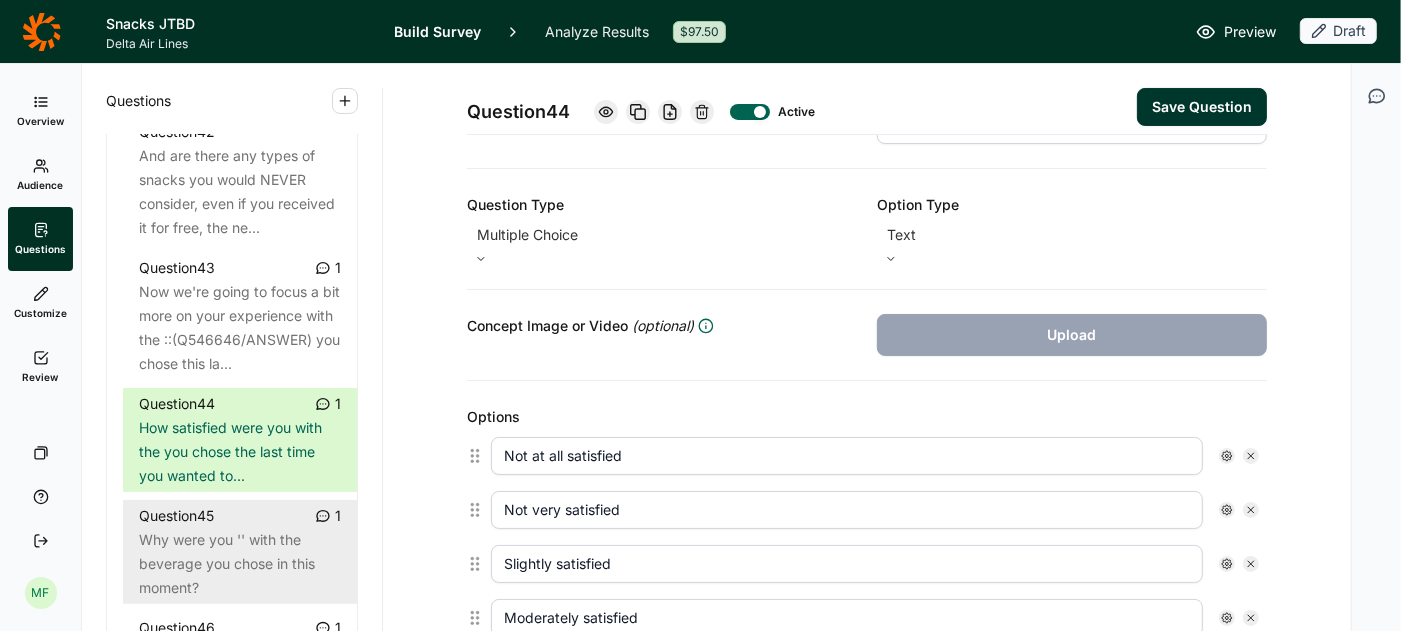 scroll, scrollTop: 310, scrollLeft: 0, axis: vertical 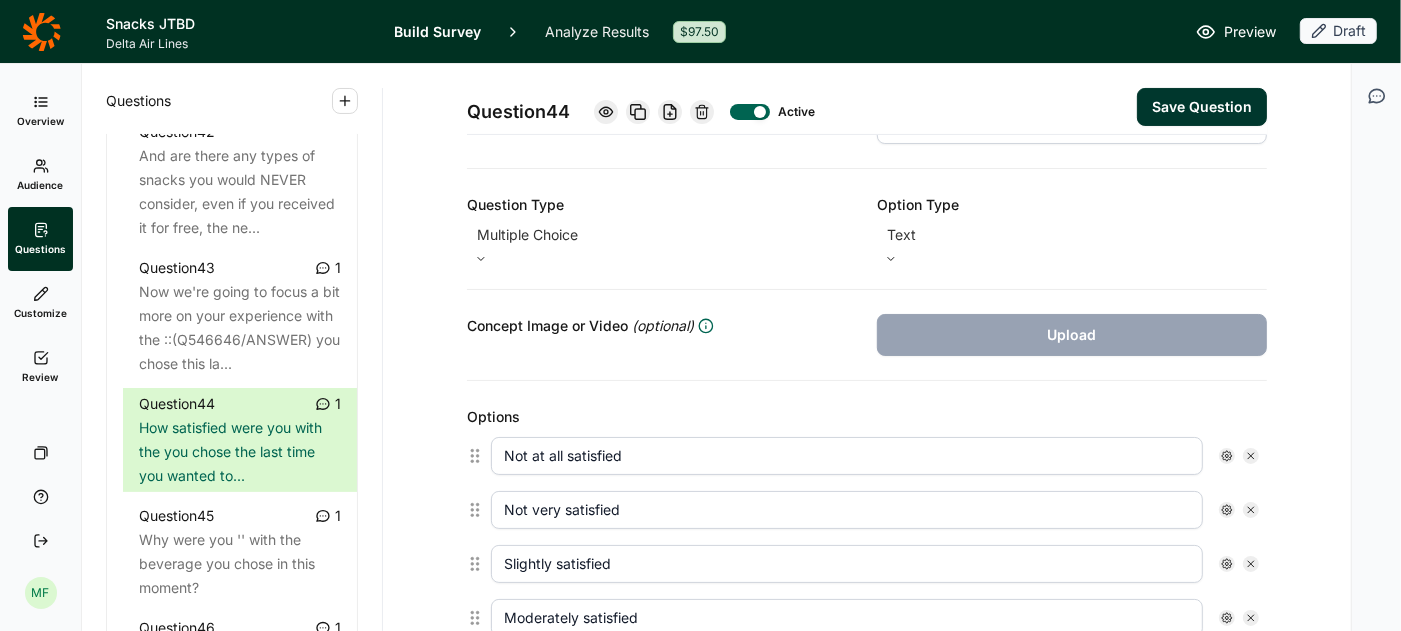 click on "Save Question" at bounding box center [1202, 107] 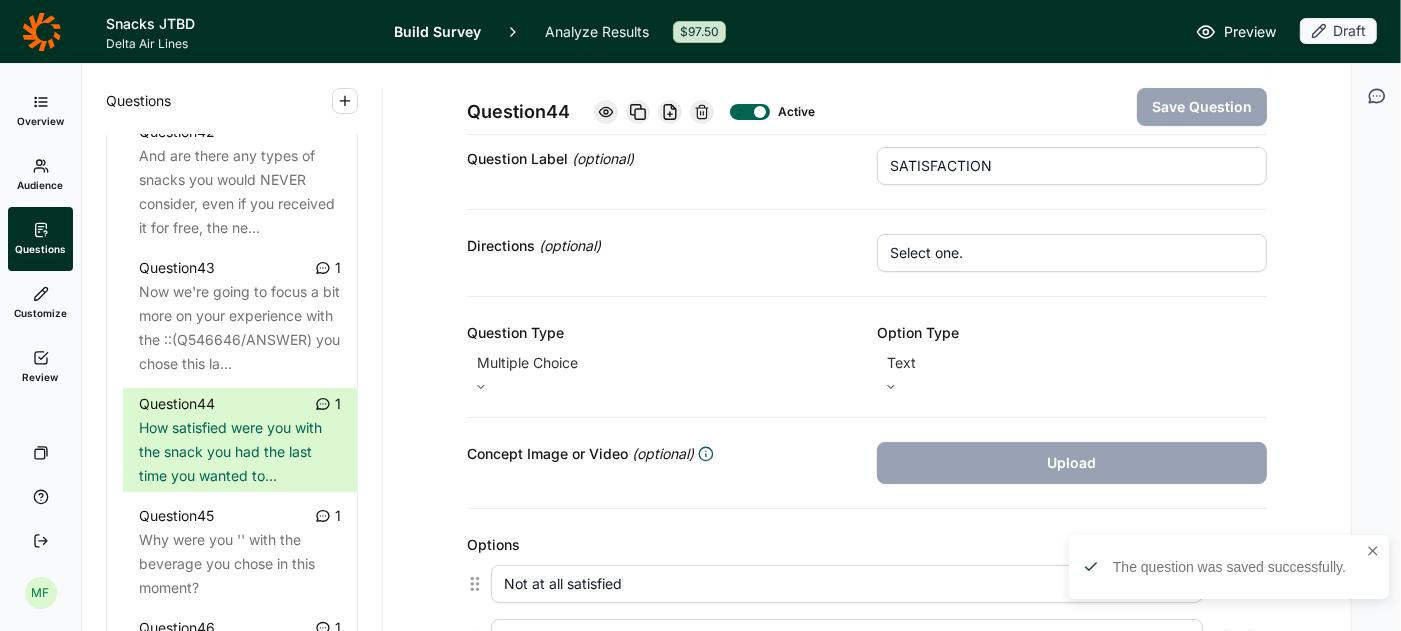 scroll, scrollTop: 178, scrollLeft: 0, axis: vertical 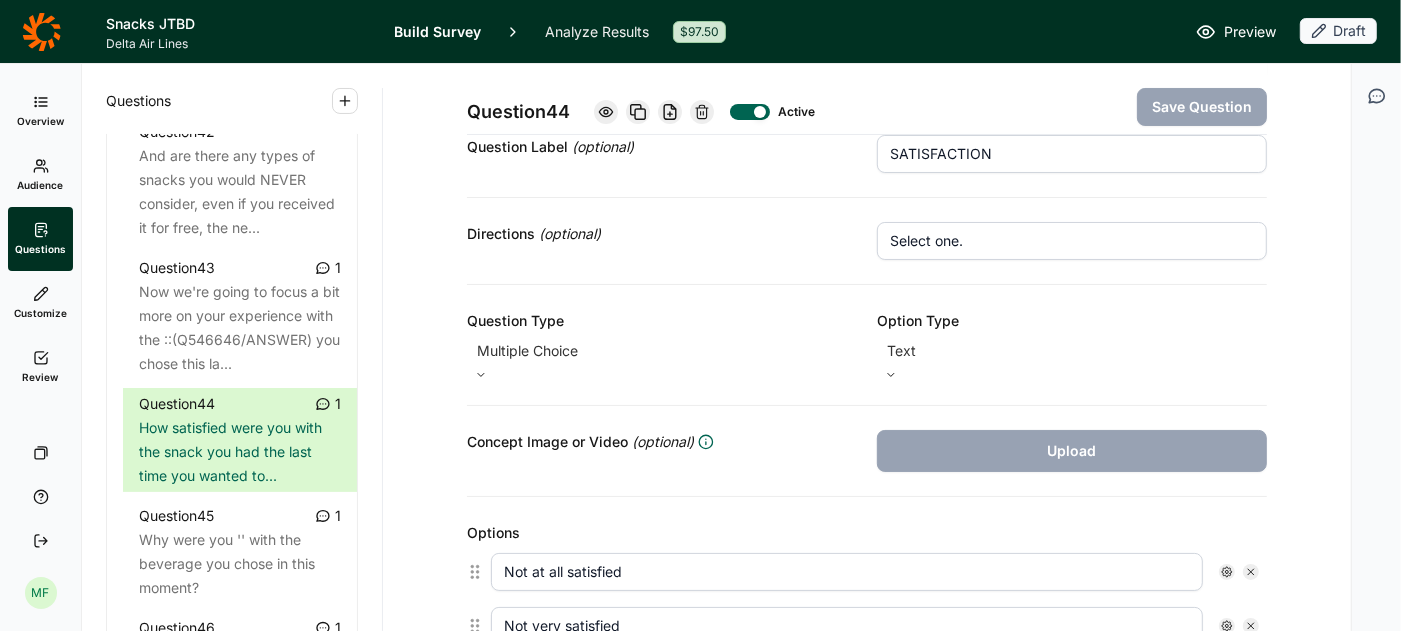 click 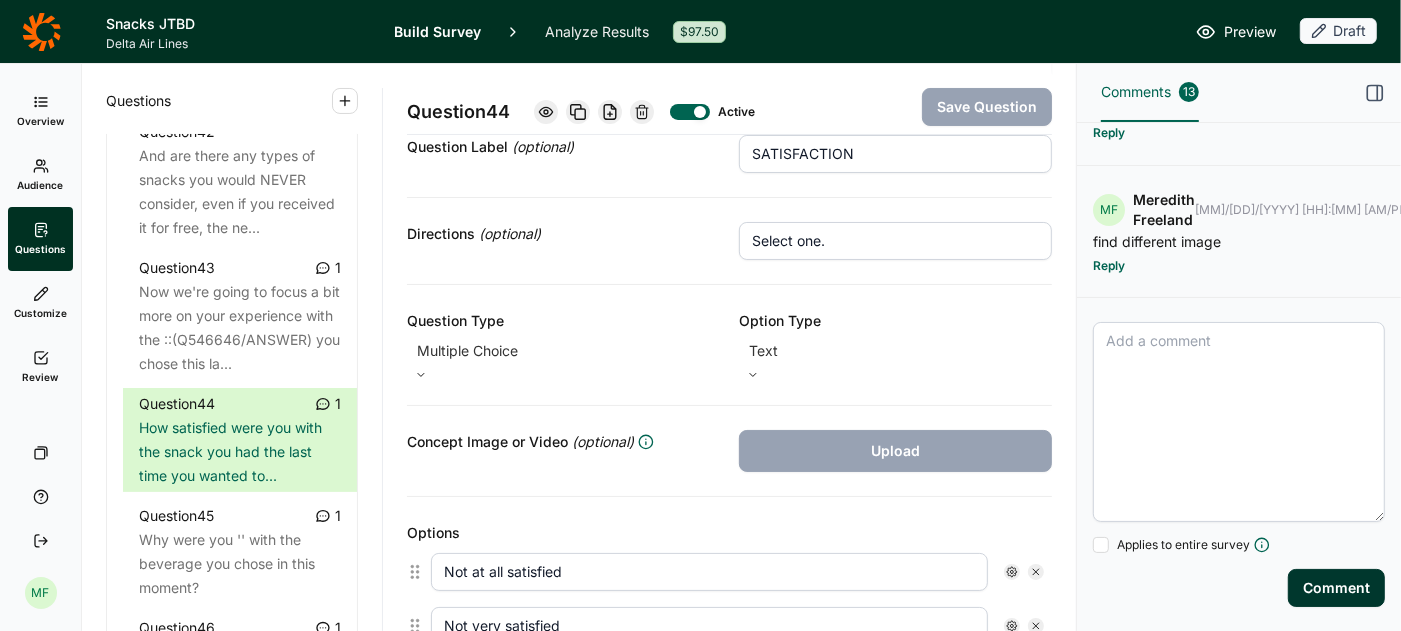 scroll, scrollTop: 0, scrollLeft: 0, axis: both 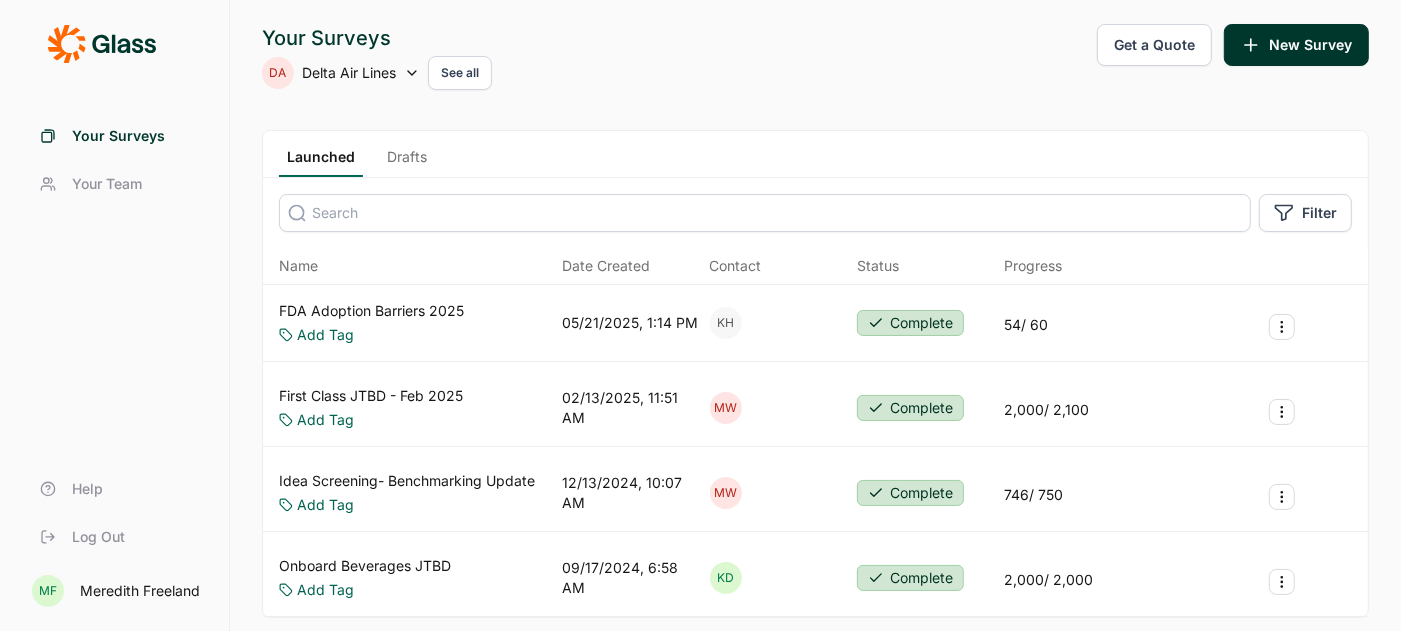 click 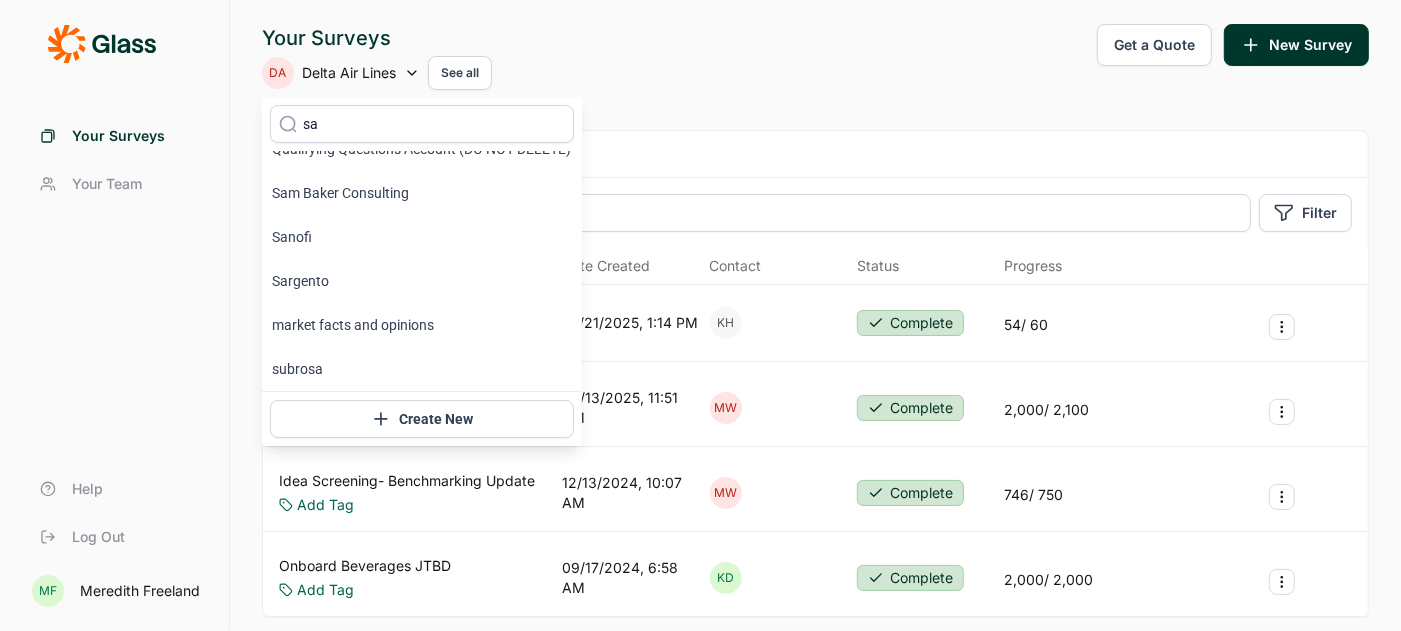 scroll, scrollTop: 0, scrollLeft: 0, axis: both 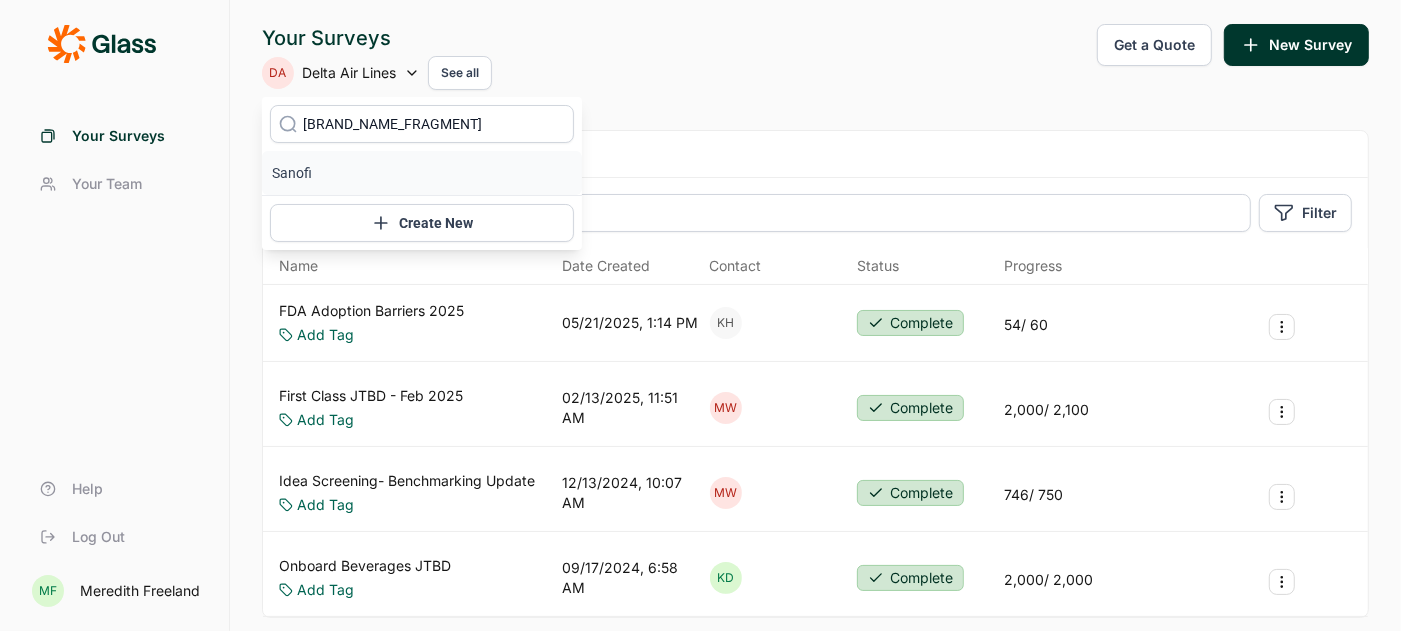 type on "[BRAND_NAME_FRAGMENT]" 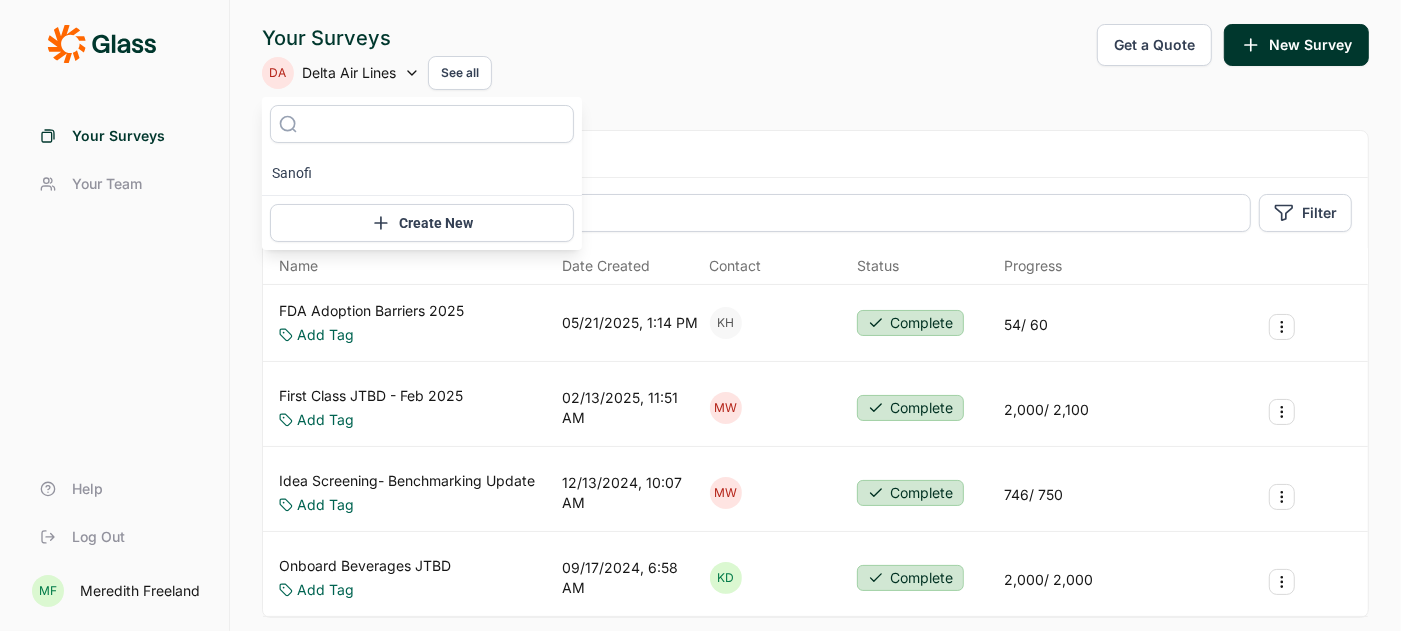click 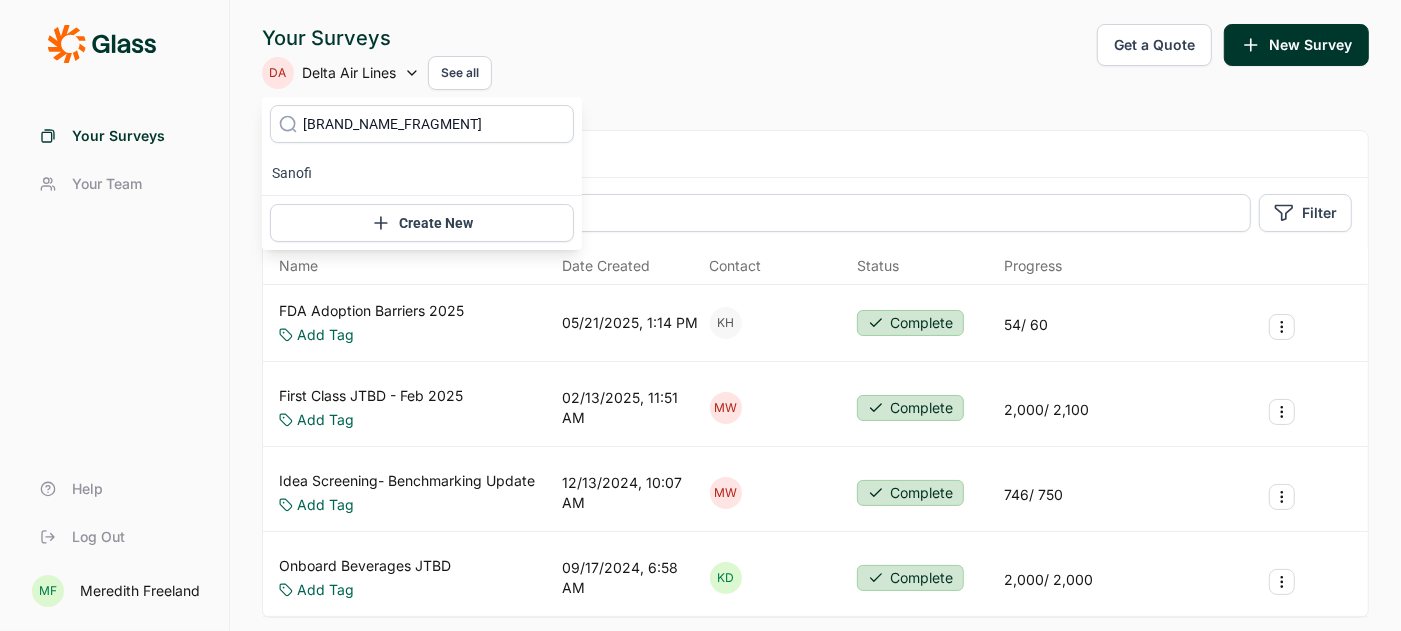 click on "[BRAND_NAME_FRAGMENT]" at bounding box center (422, 124) 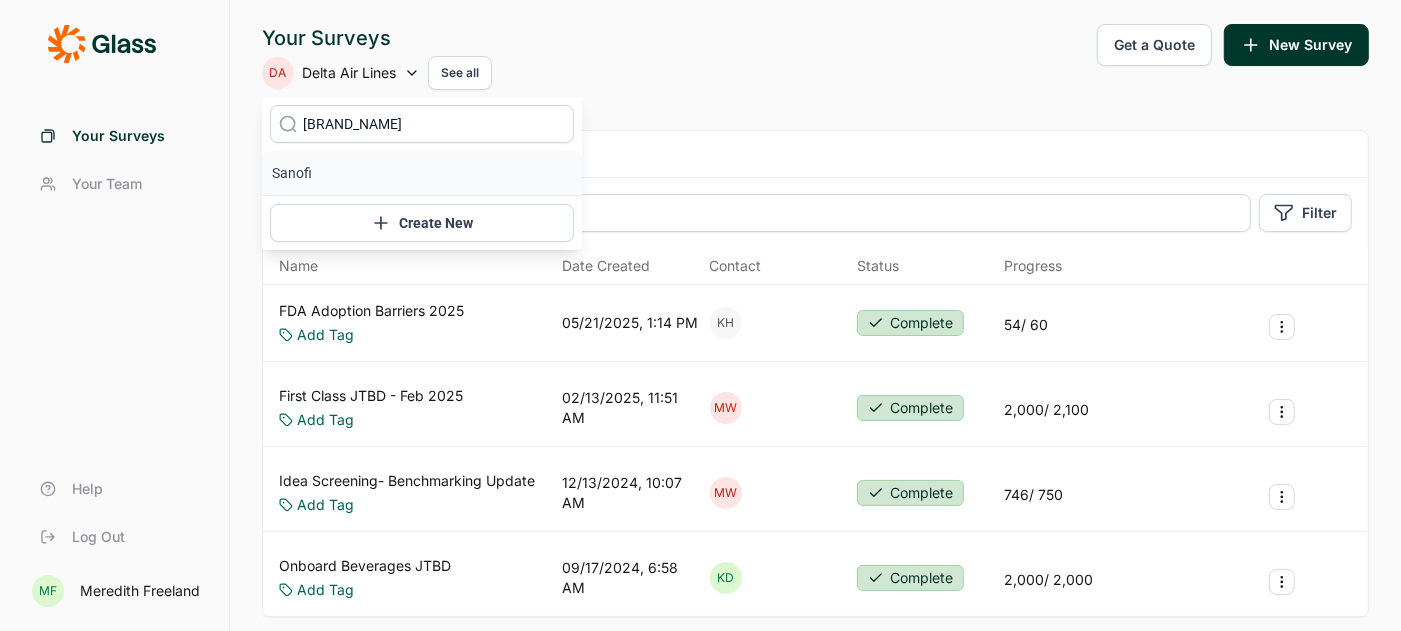 type on "[BRAND_NAME]" 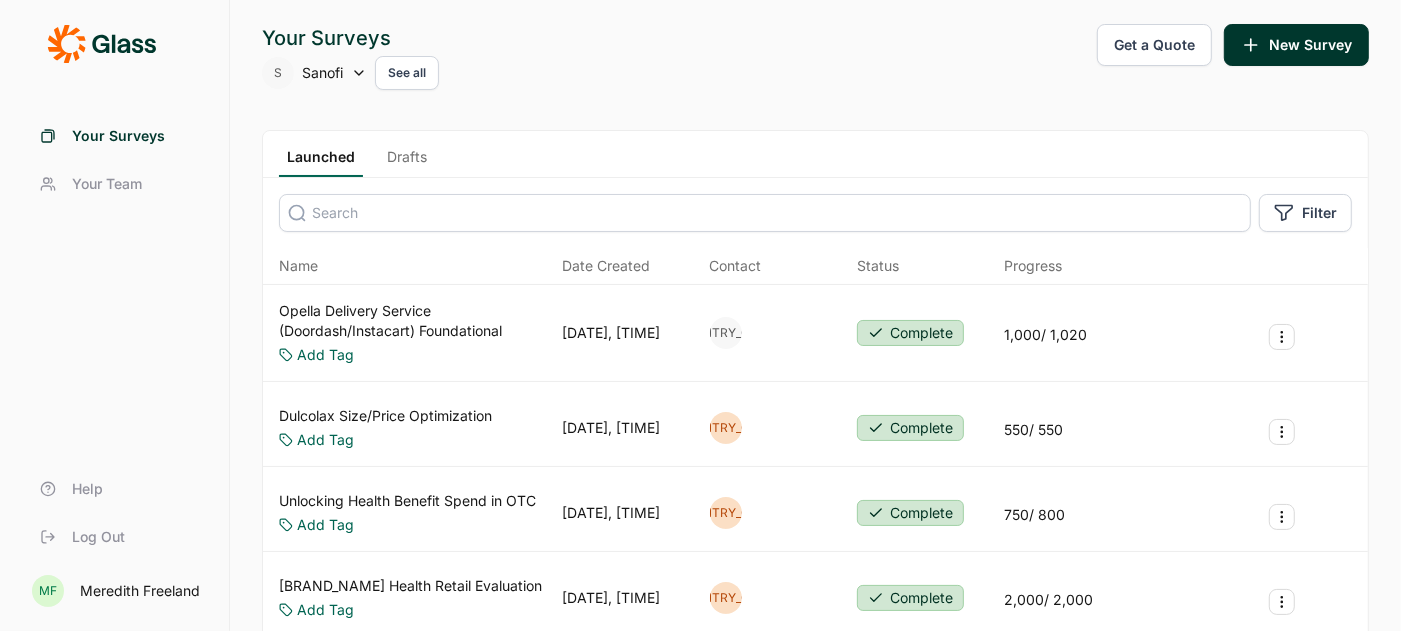 click on "Drafts" at bounding box center [407, 162] 